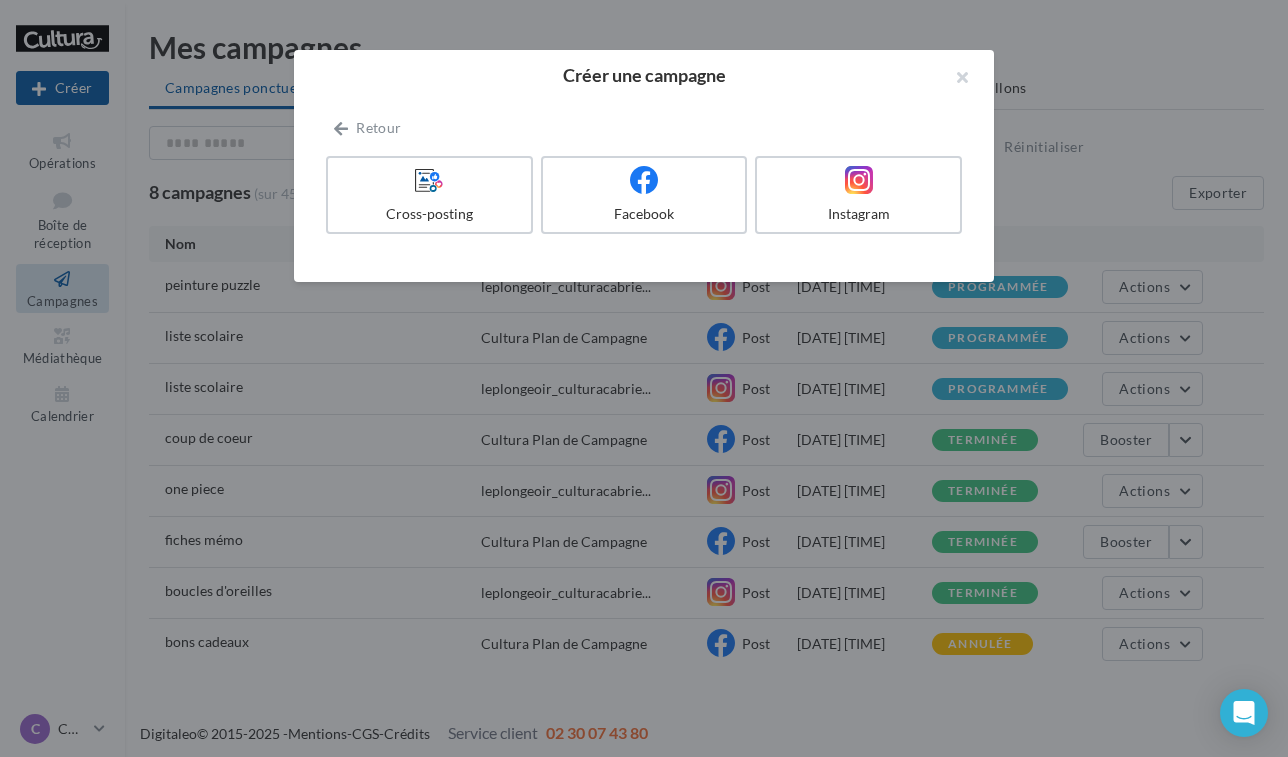 scroll, scrollTop: 6, scrollLeft: 0, axis: vertical 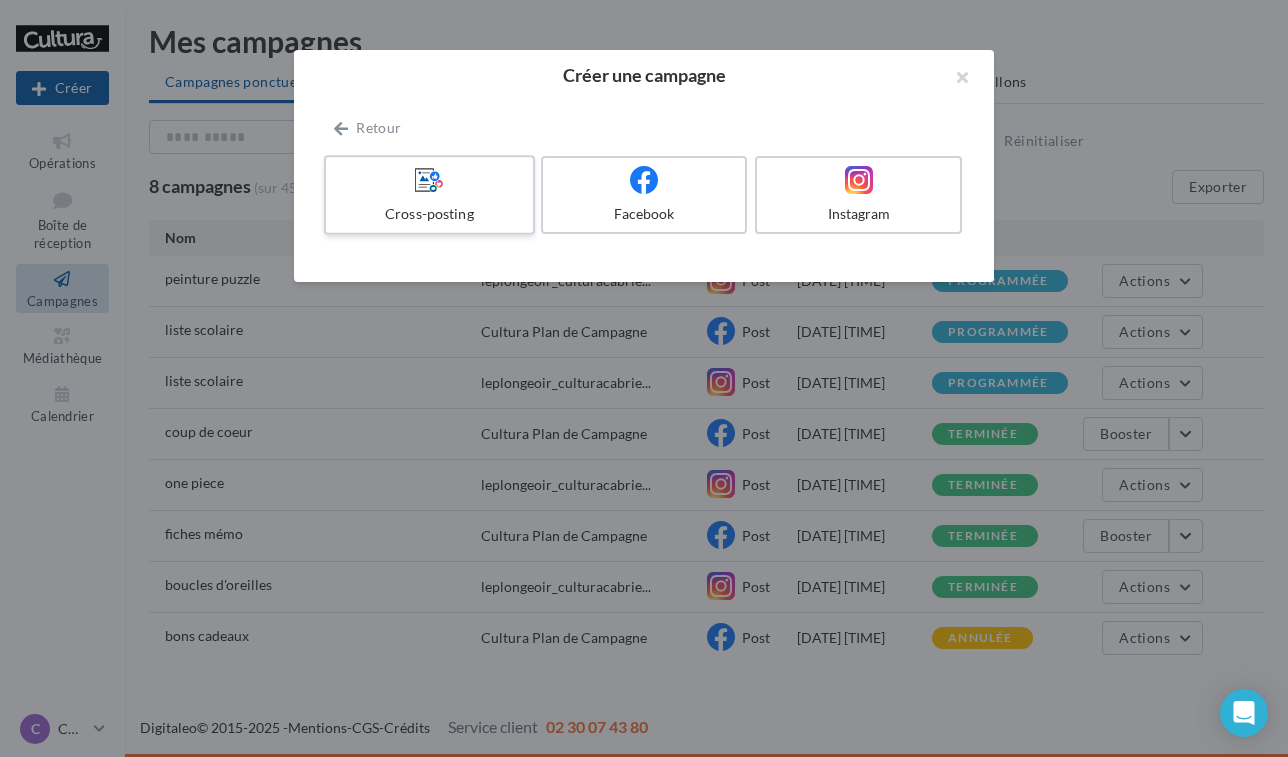 click on "Cross-posting" at bounding box center (429, 195) 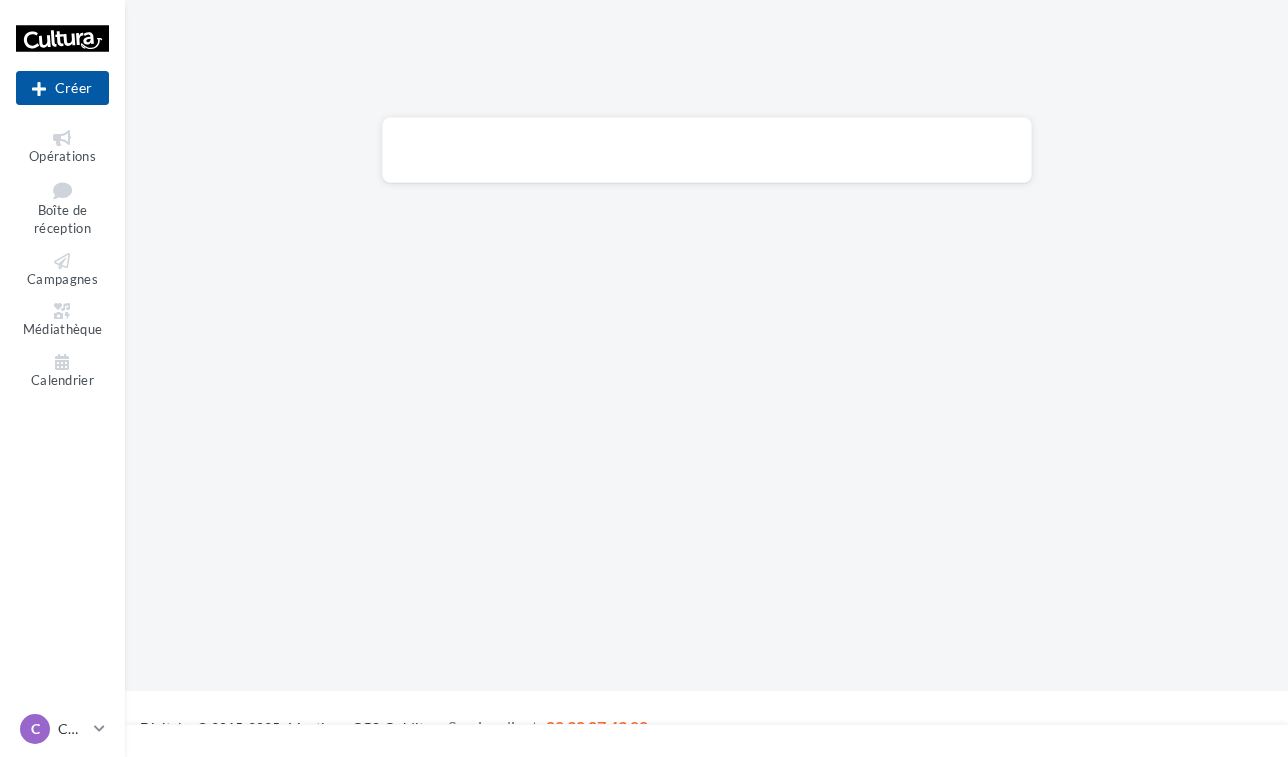 scroll, scrollTop: 0, scrollLeft: 0, axis: both 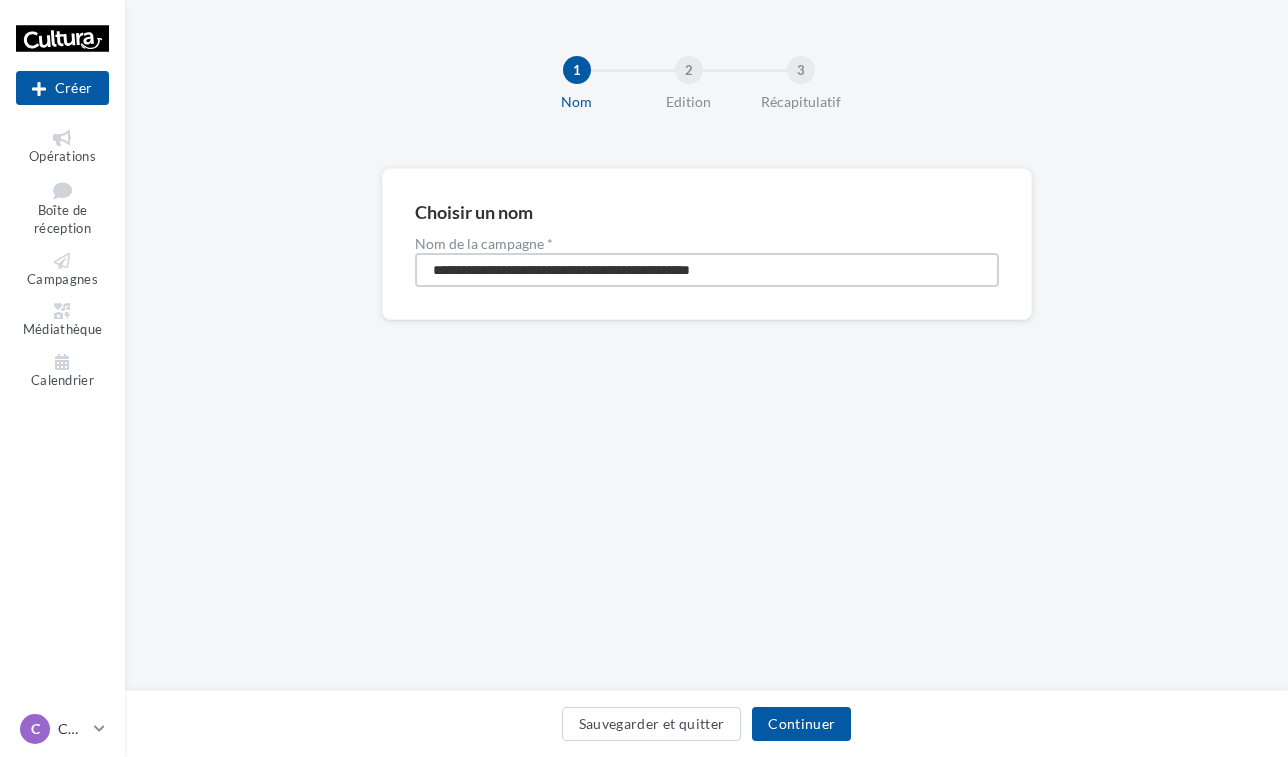 drag, startPoint x: 811, startPoint y: 279, endPoint x: 332, endPoint y: 264, distance: 479.2348 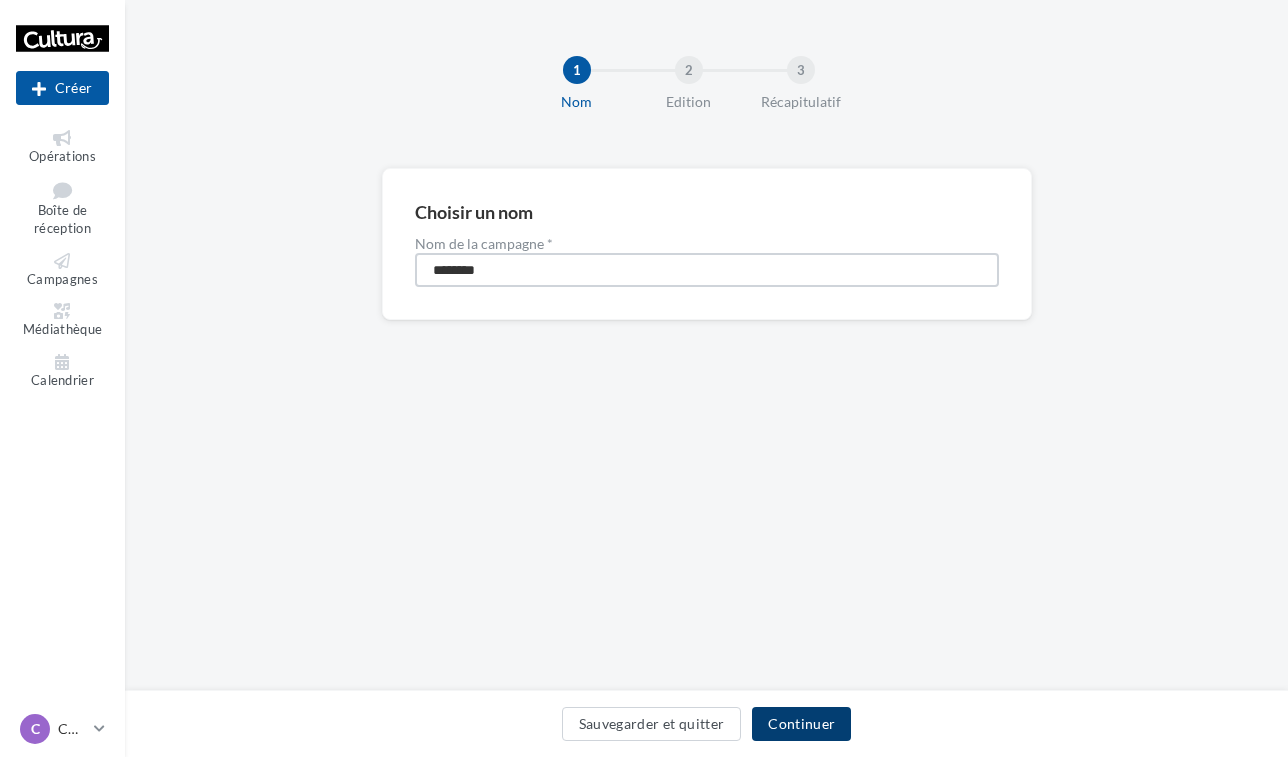 type on "********" 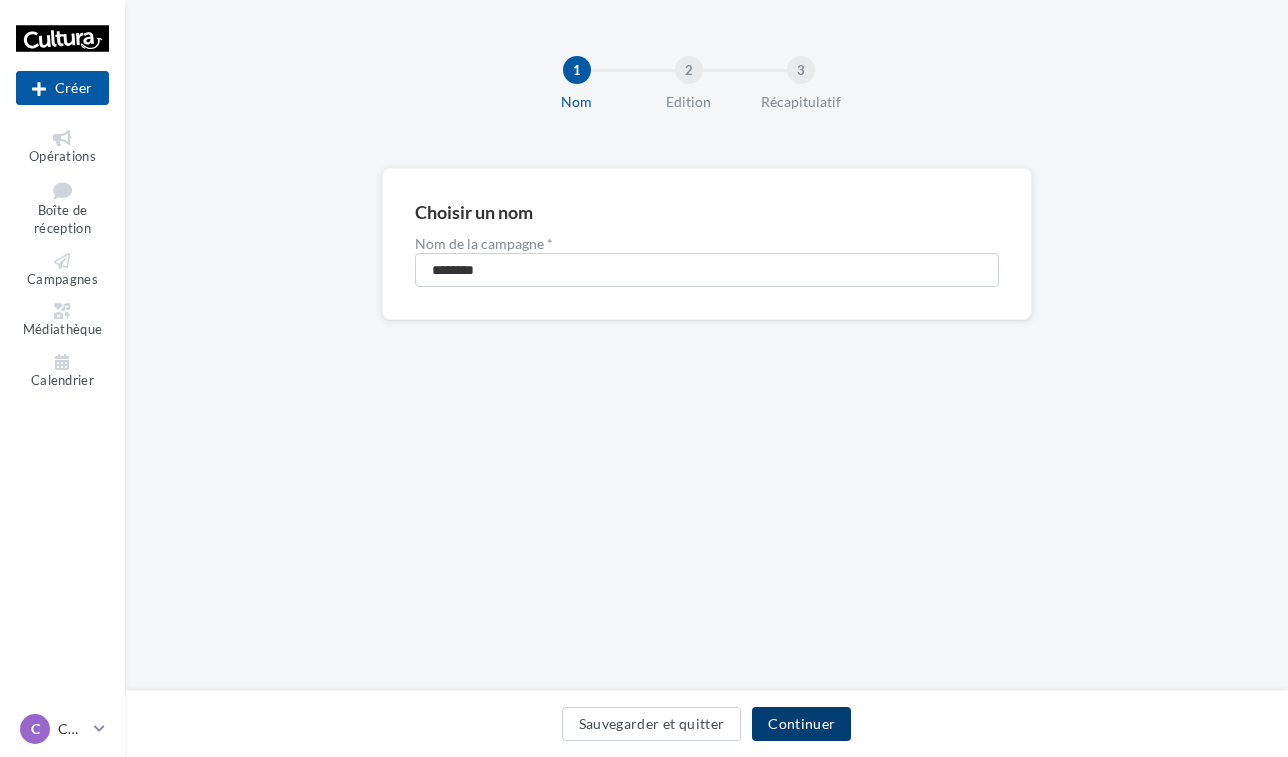 click on "Continuer" at bounding box center (801, 724) 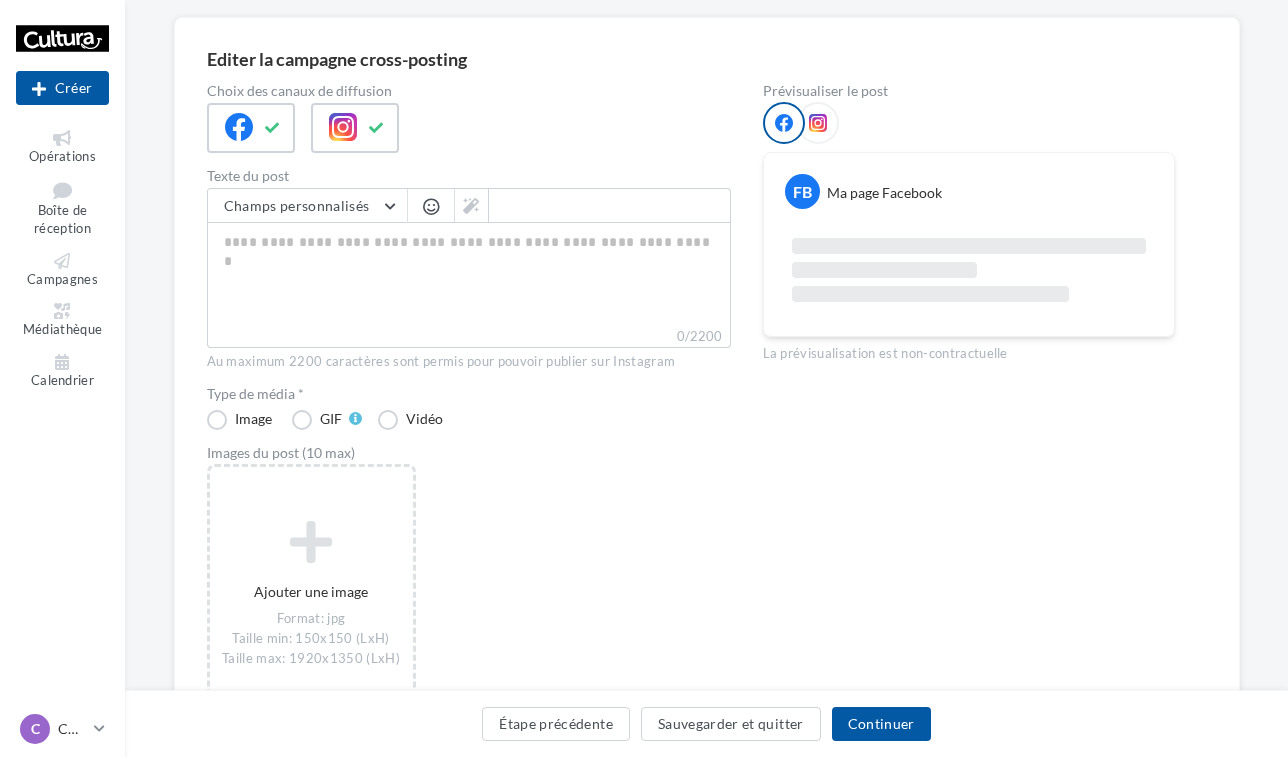 scroll, scrollTop: 172, scrollLeft: 0, axis: vertical 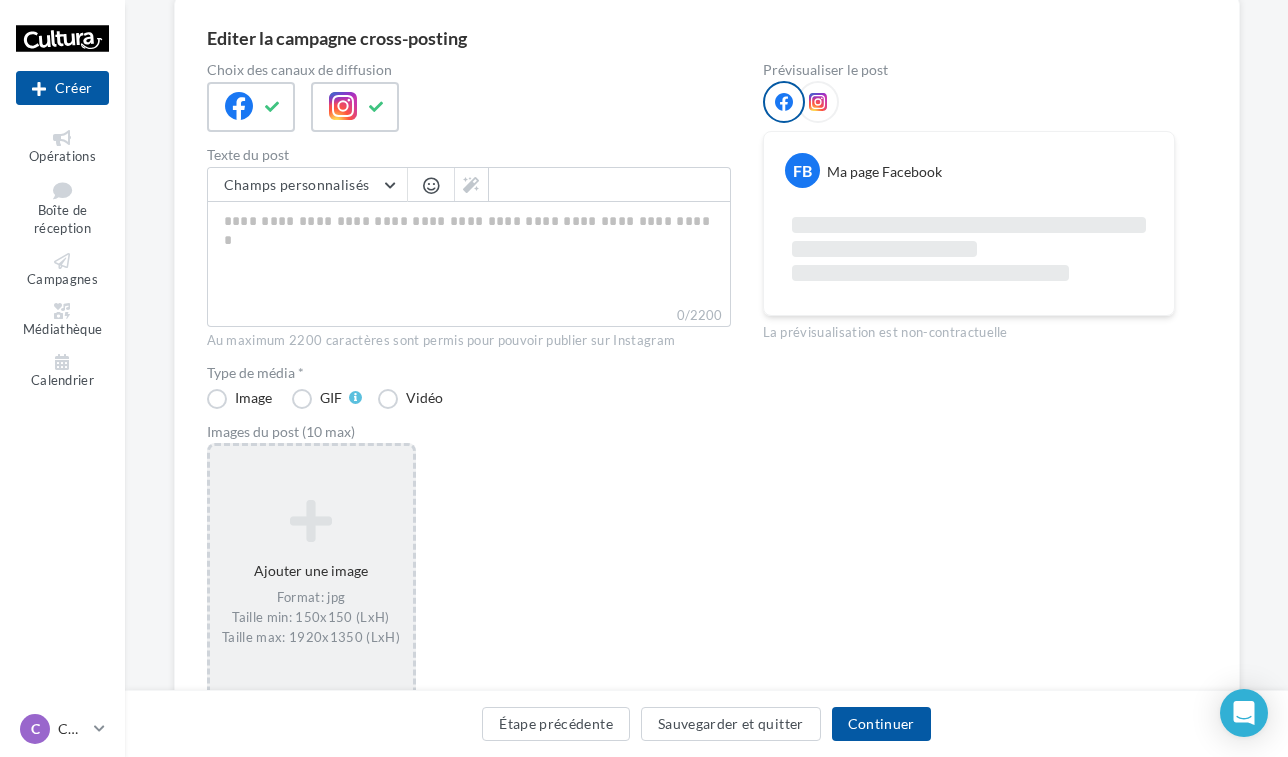 click at bounding box center (311, 521) 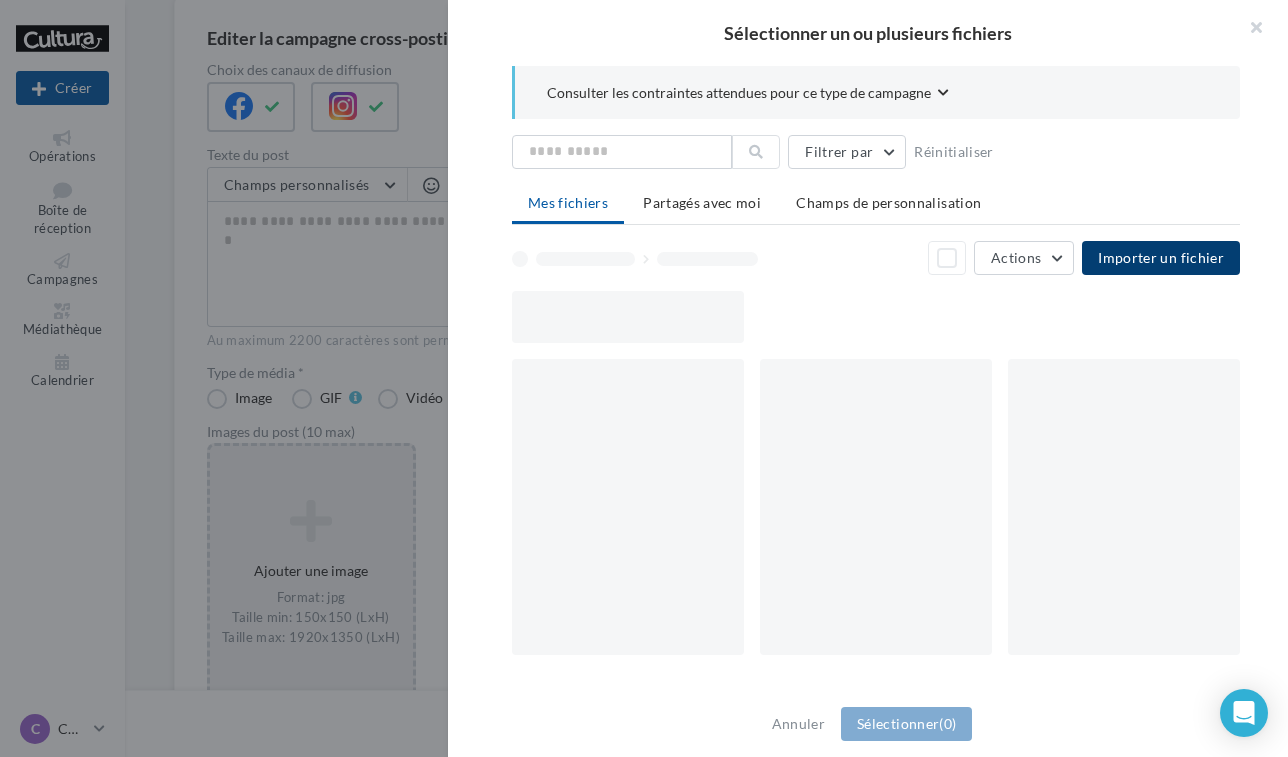 click on "Importer un fichier" at bounding box center (1161, 258) 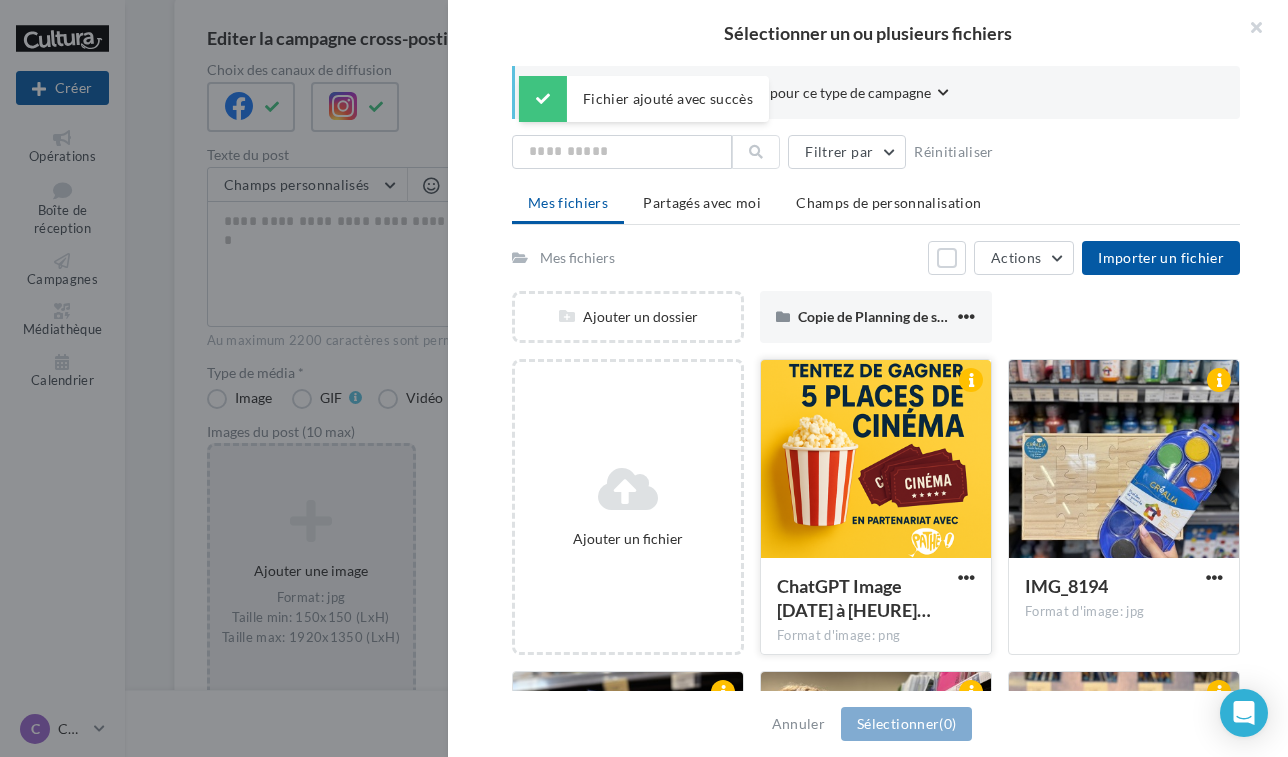 click at bounding box center (876, 460) 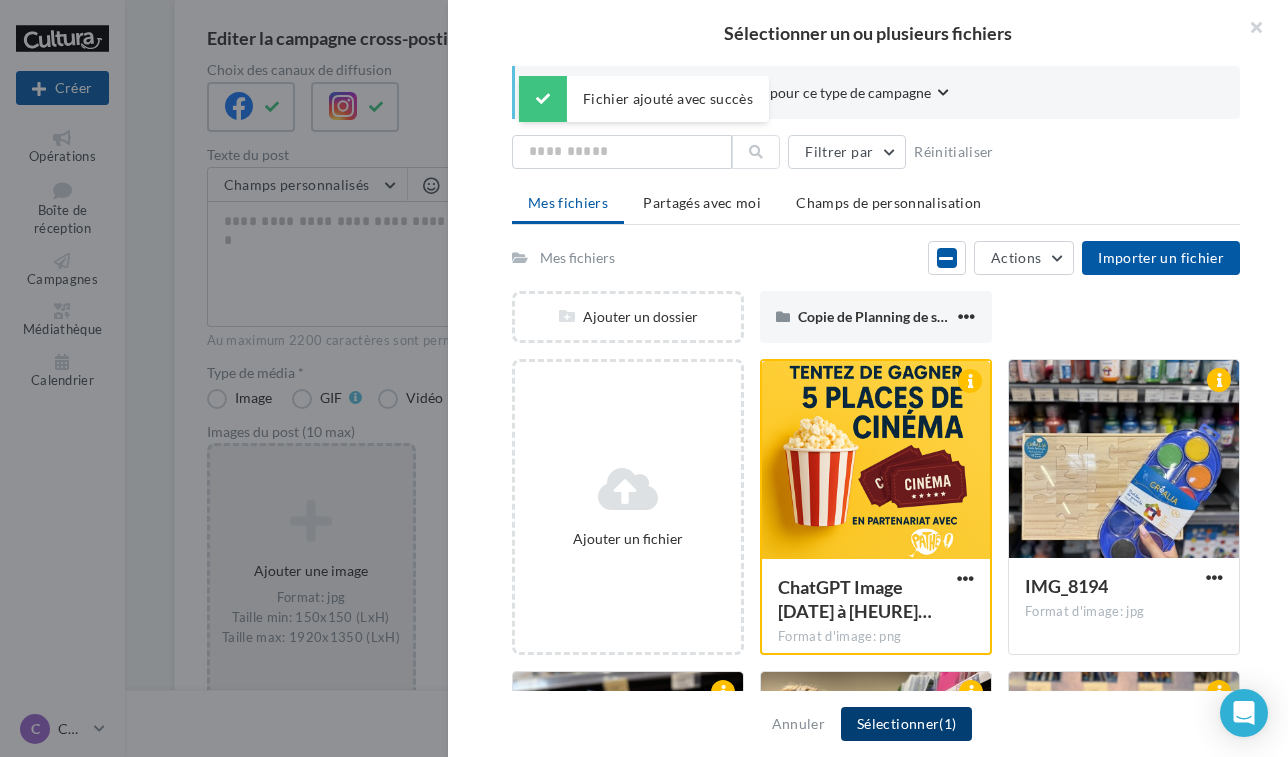 click on "Sélectionner   (1)" at bounding box center (906, 724) 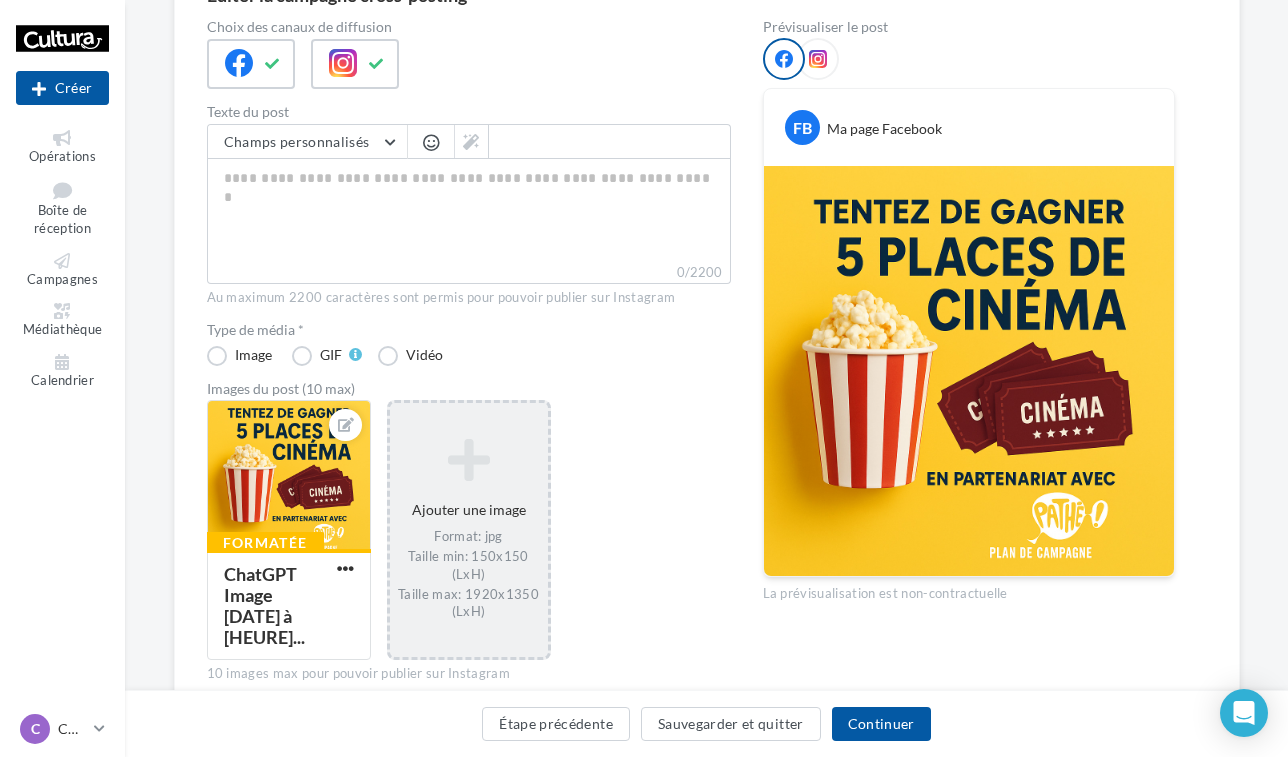 scroll, scrollTop: 201, scrollLeft: 0, axis: vertical 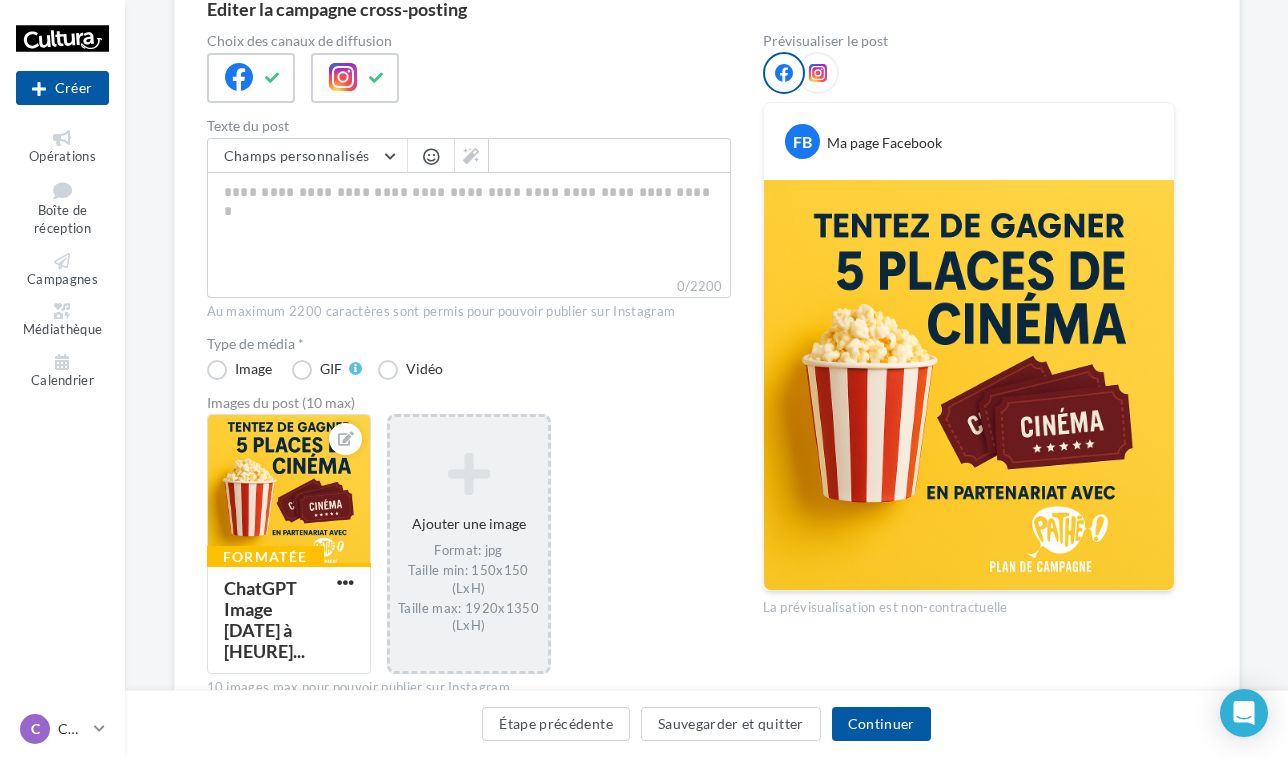 click at bounding box center [818, 73] 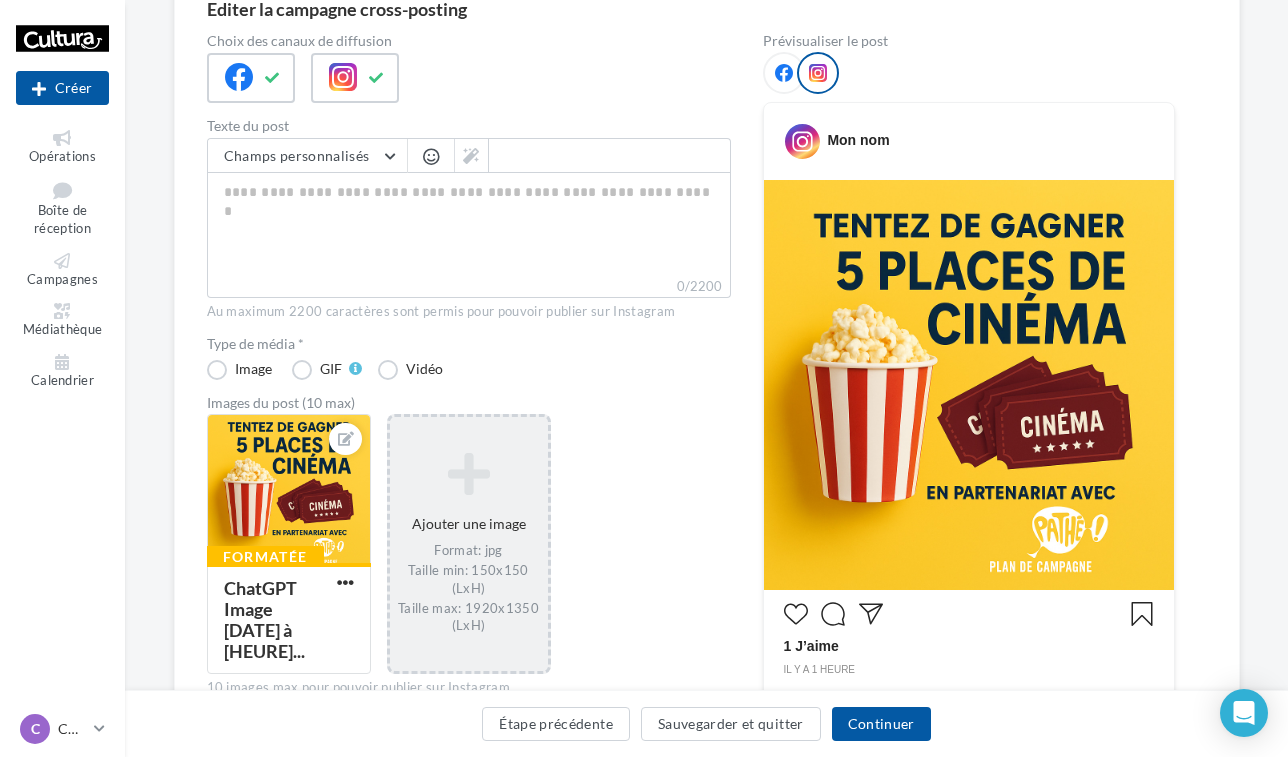 click at bounding box center [784, 73] 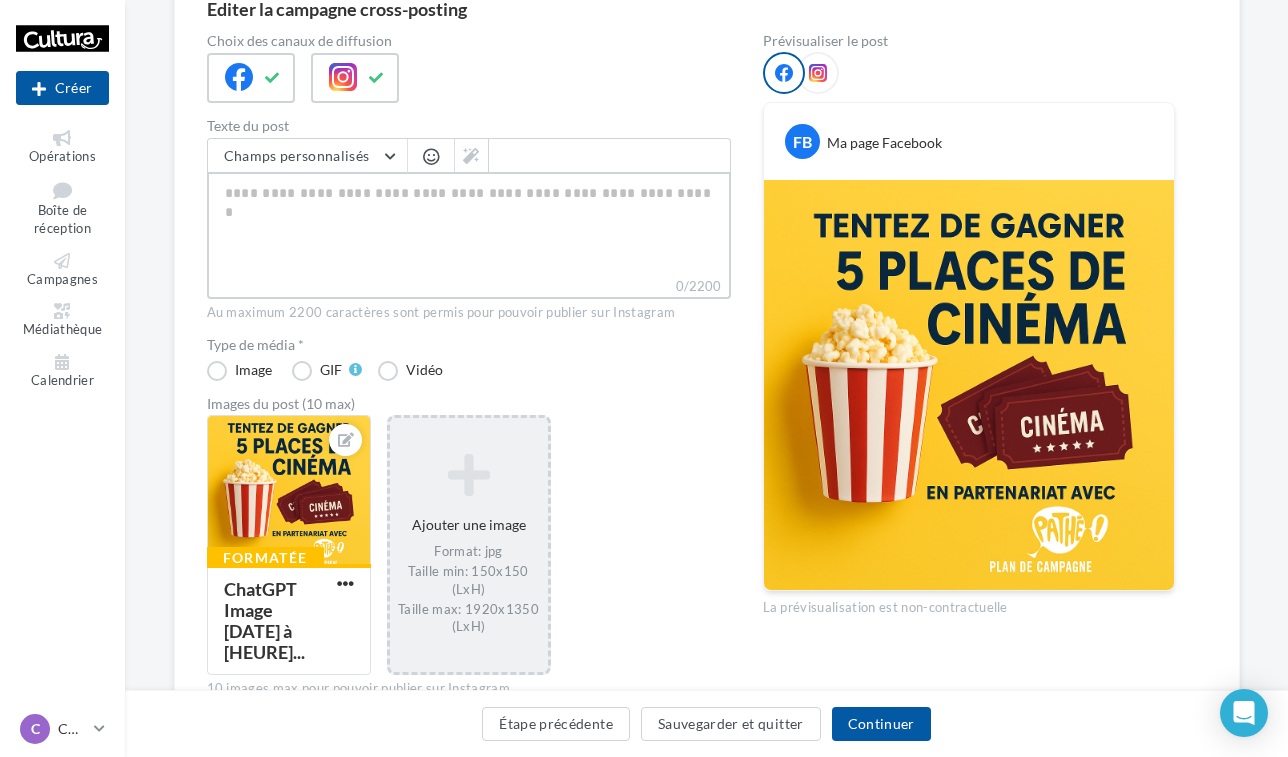 click on "0/2200" at bounding box center [469, 224] 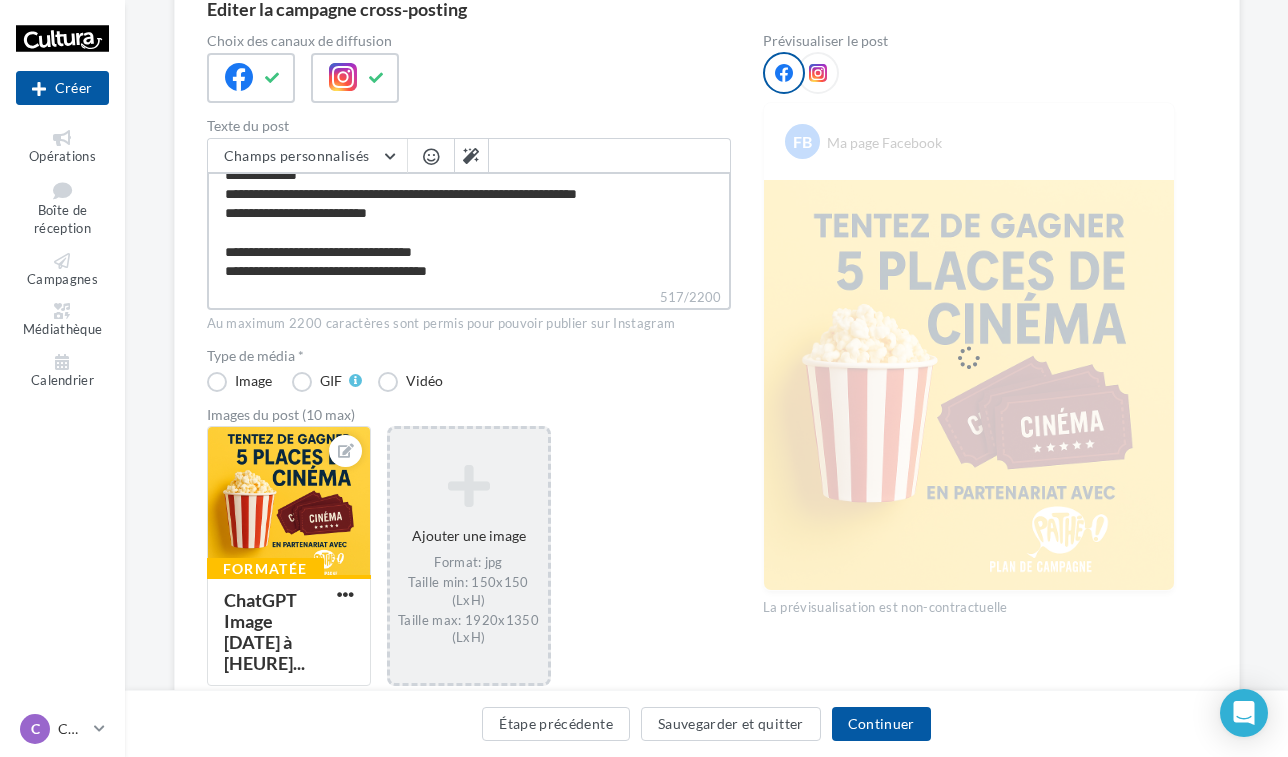 scroll, scrollTop: 134, scrollLeft: 0, axis: vertical 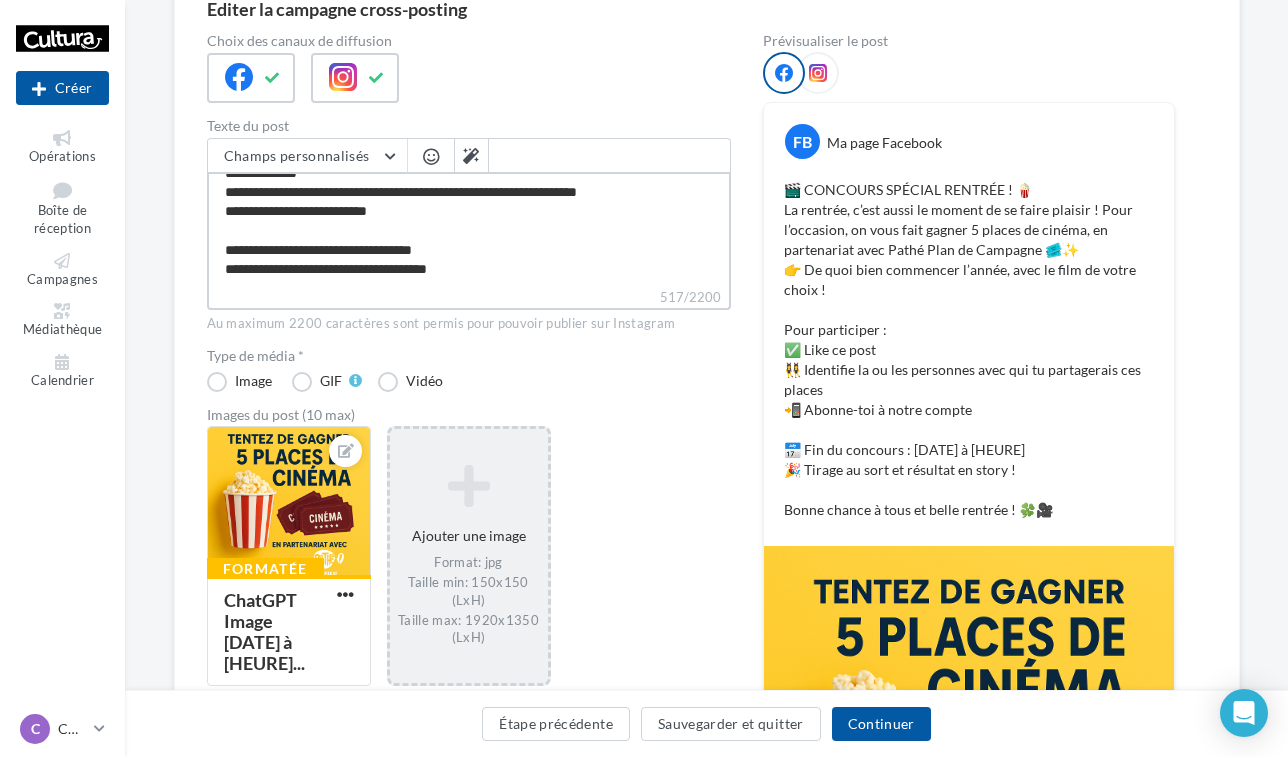 drag, startPoint x: 447, startPoint y: 249, endPoint x: 349, endPoint y: 239, distance: 98.50888 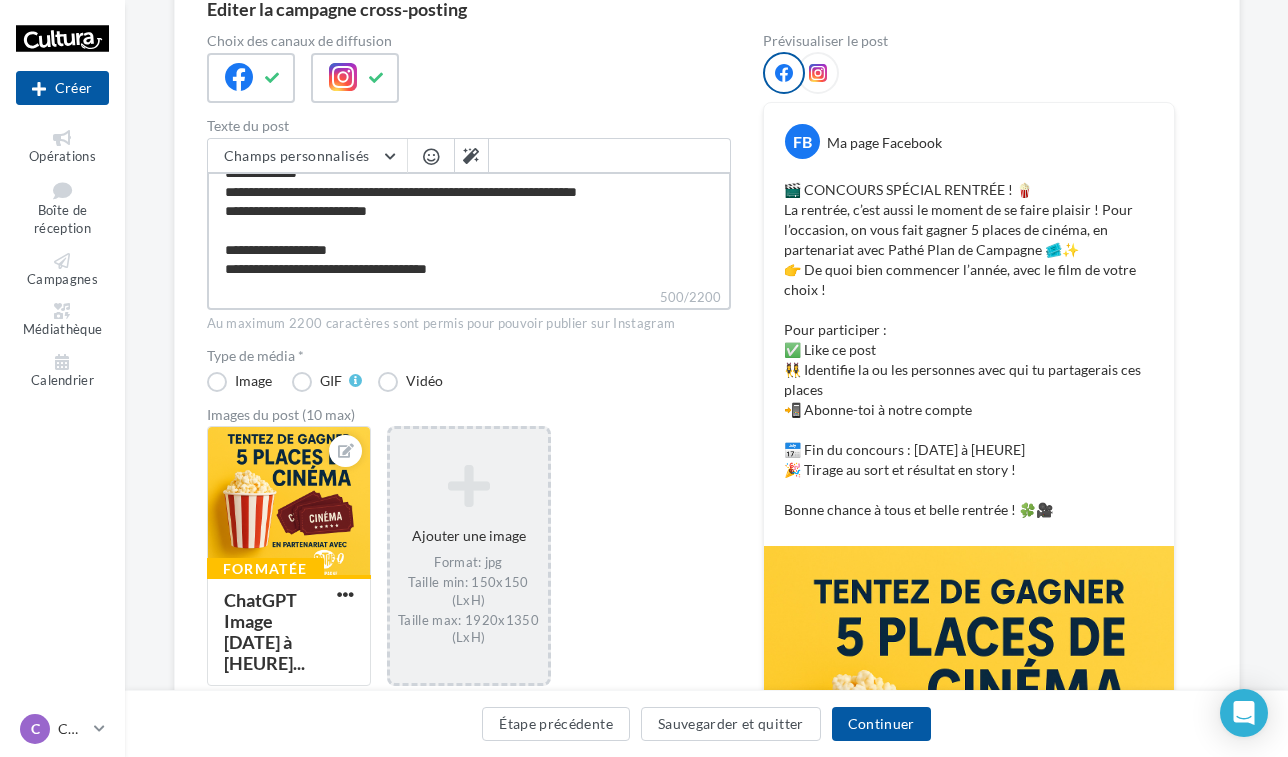type on "**********" 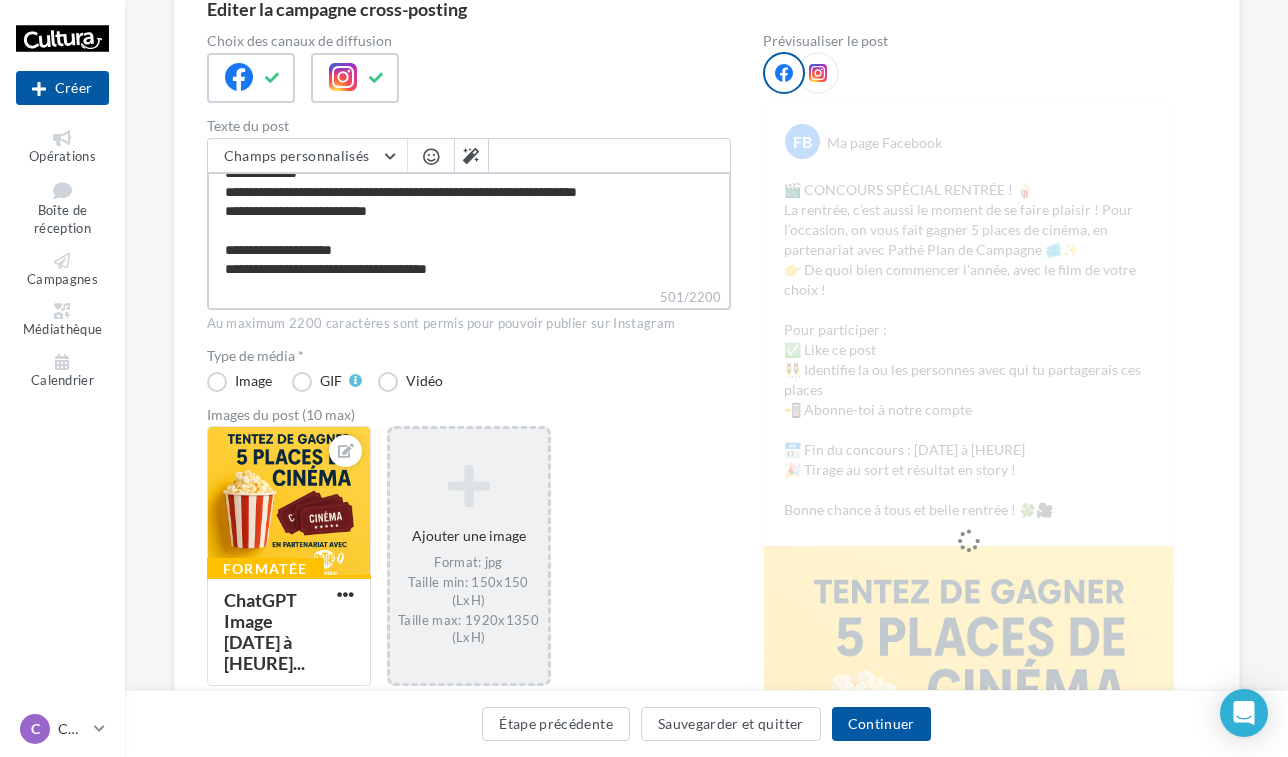 type on "**********" 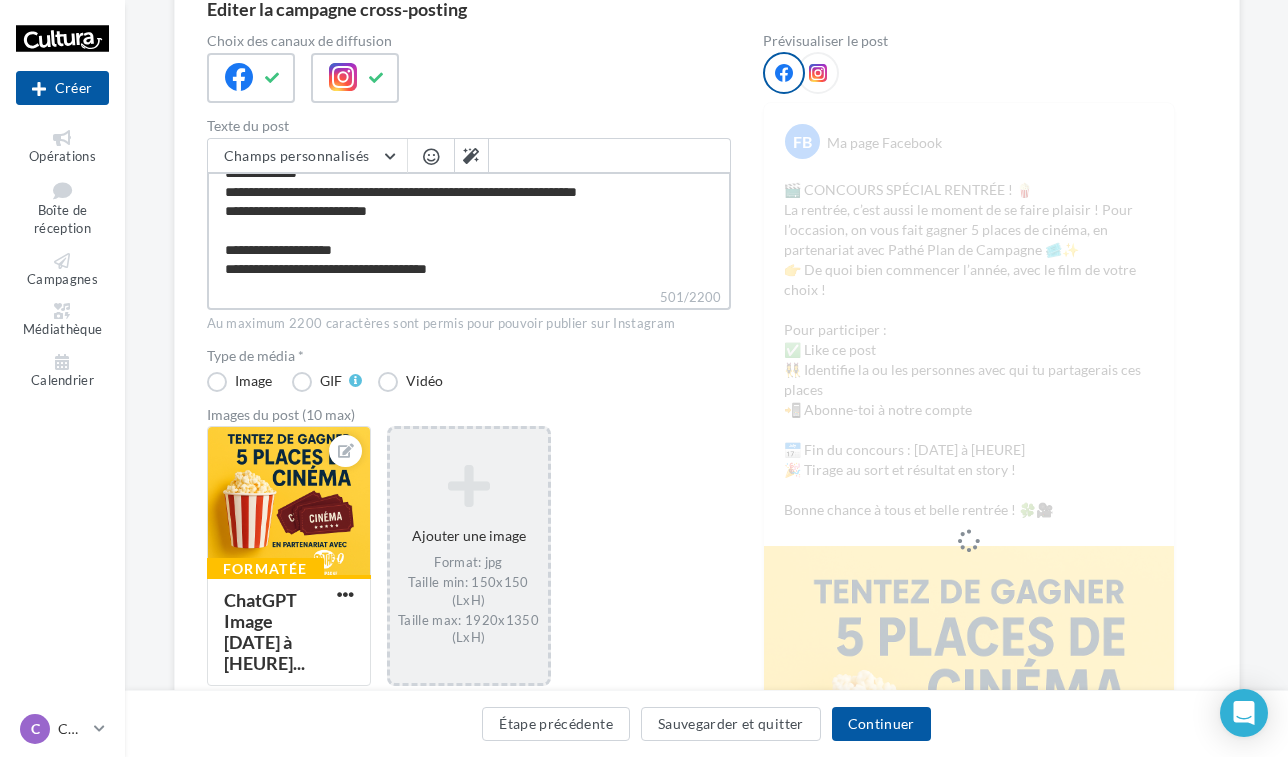 type on "**********" 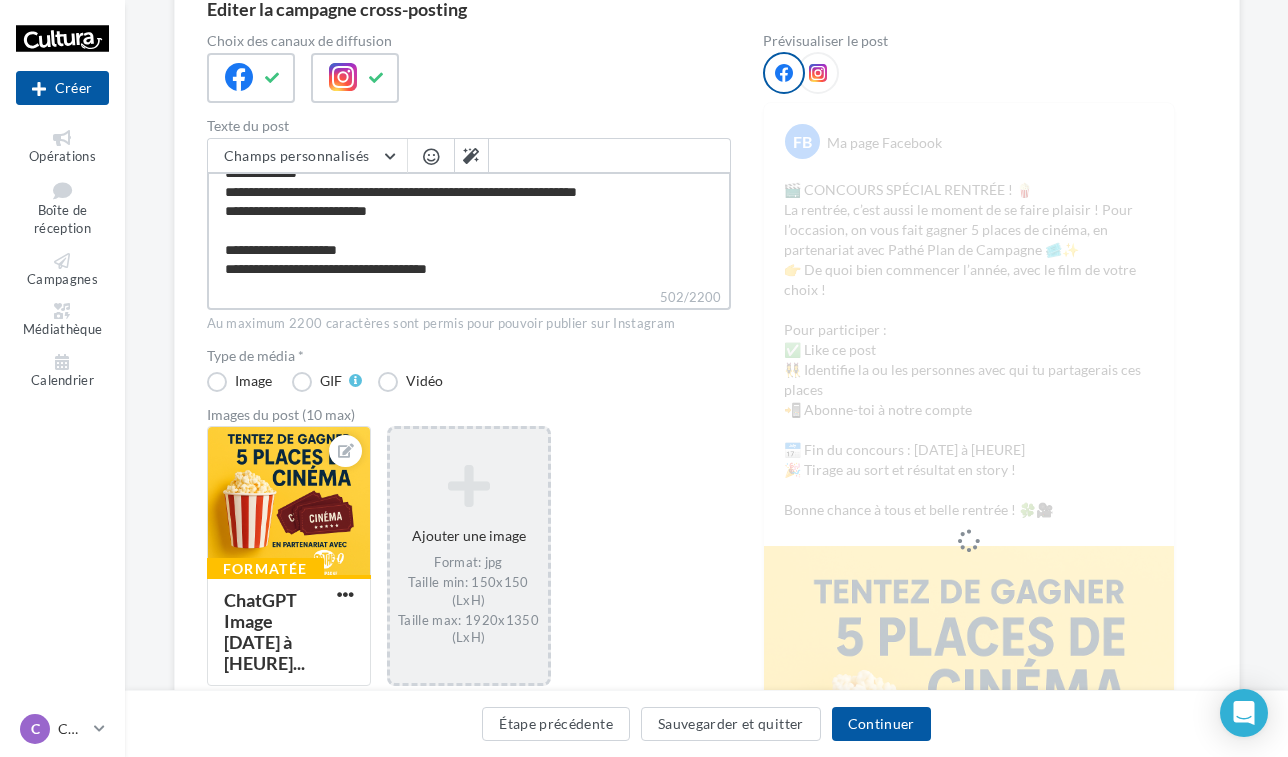 type on "**********" 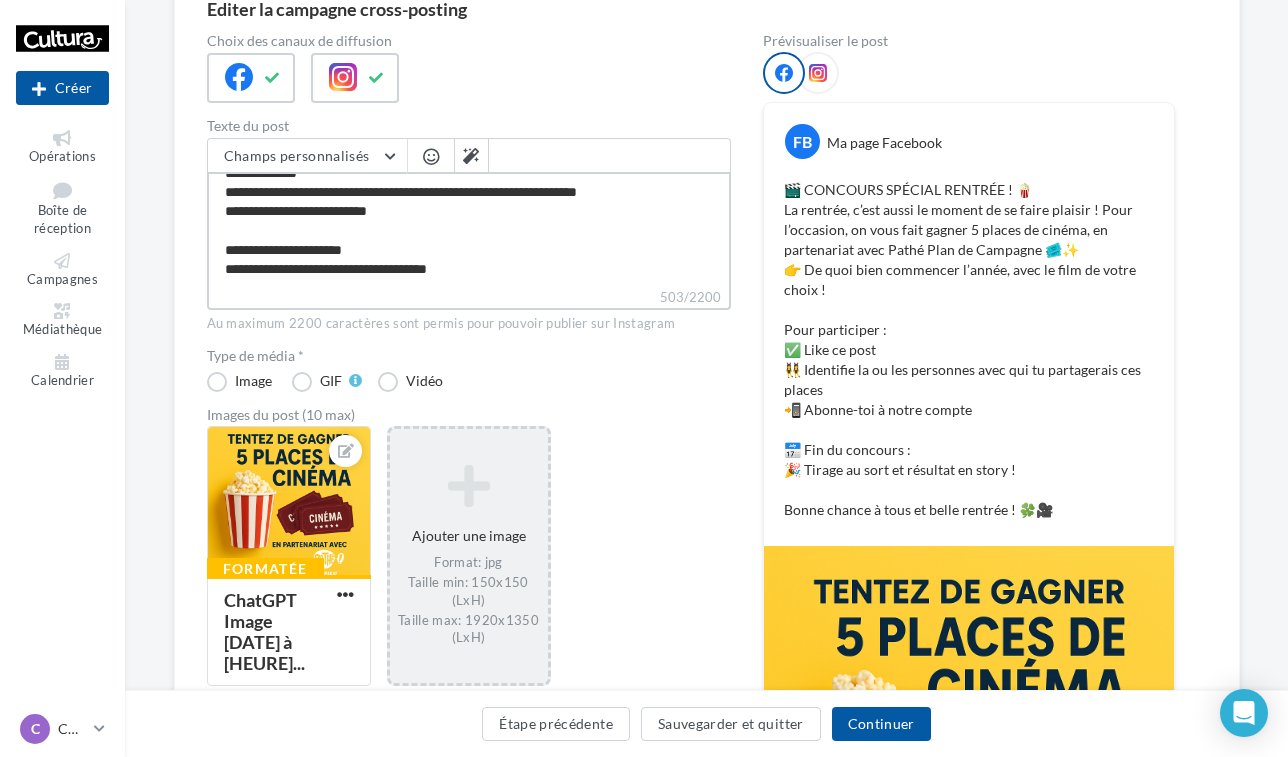 type on "**********" 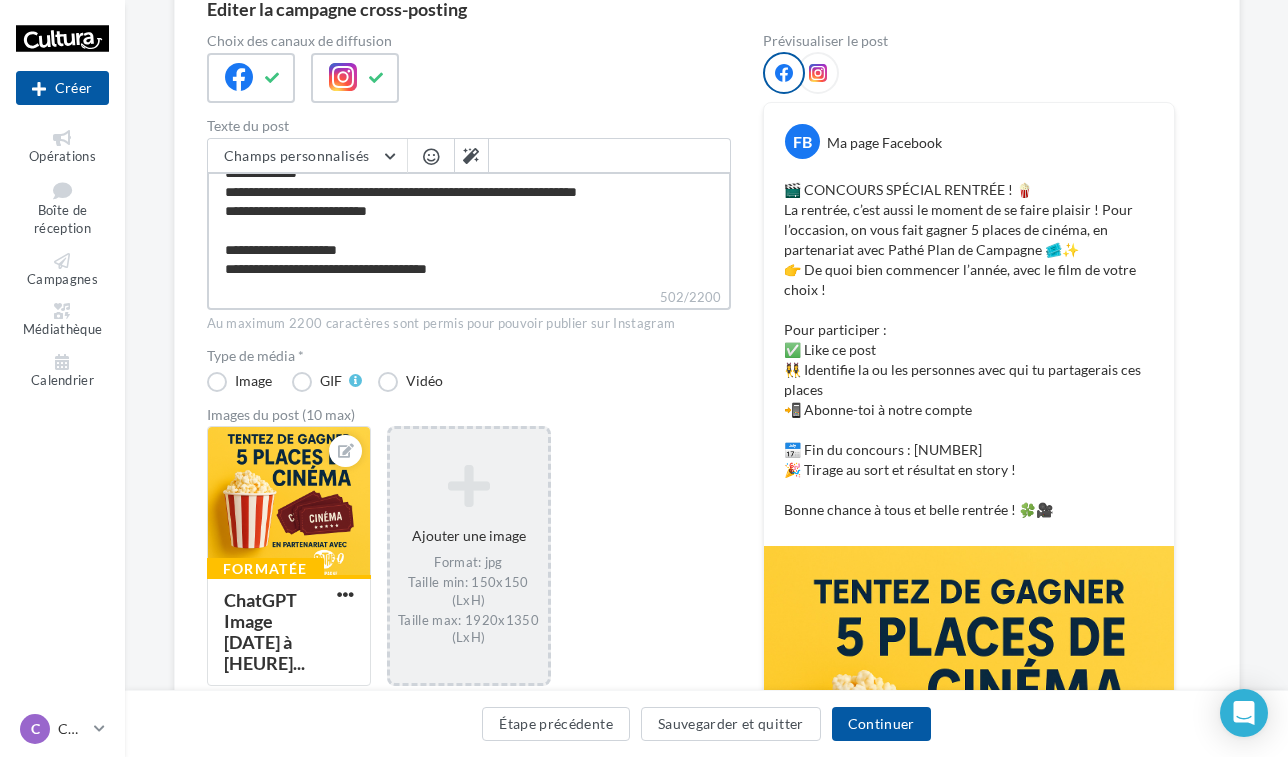 type on "**********" 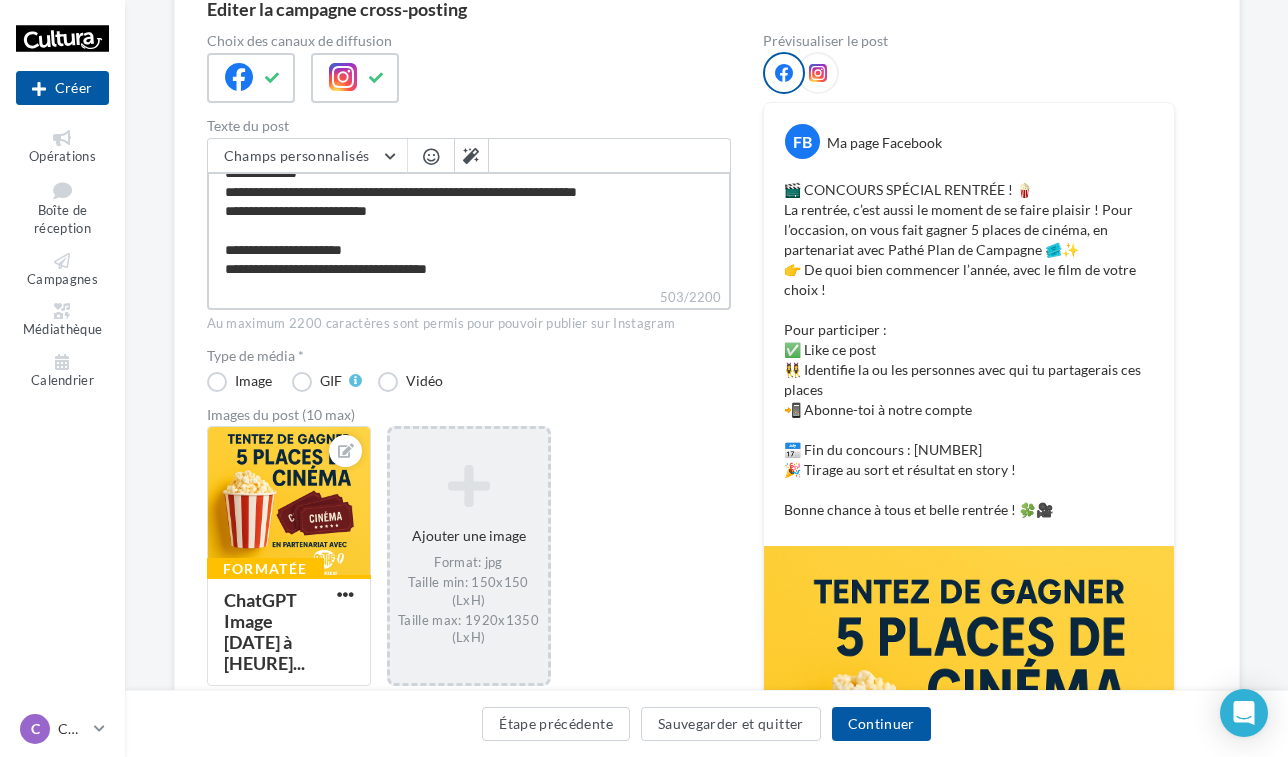 type on "**********" 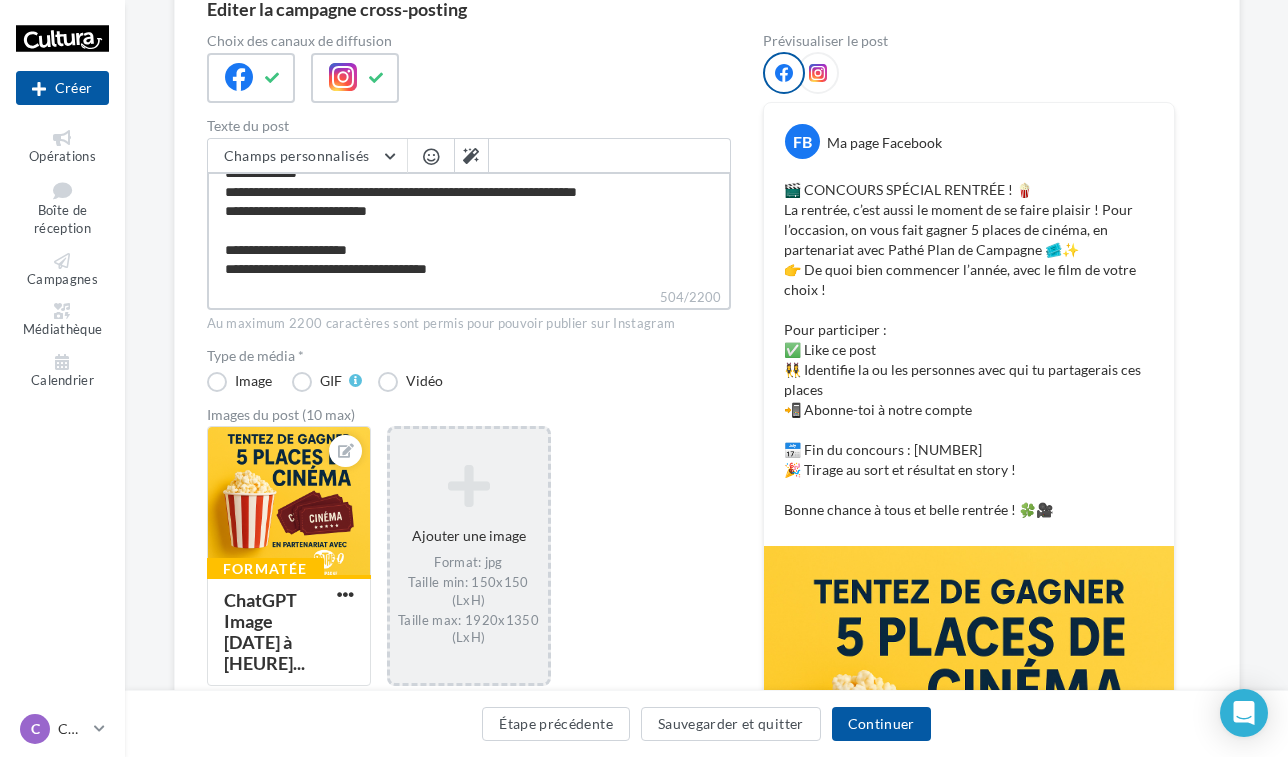 type on "**********" 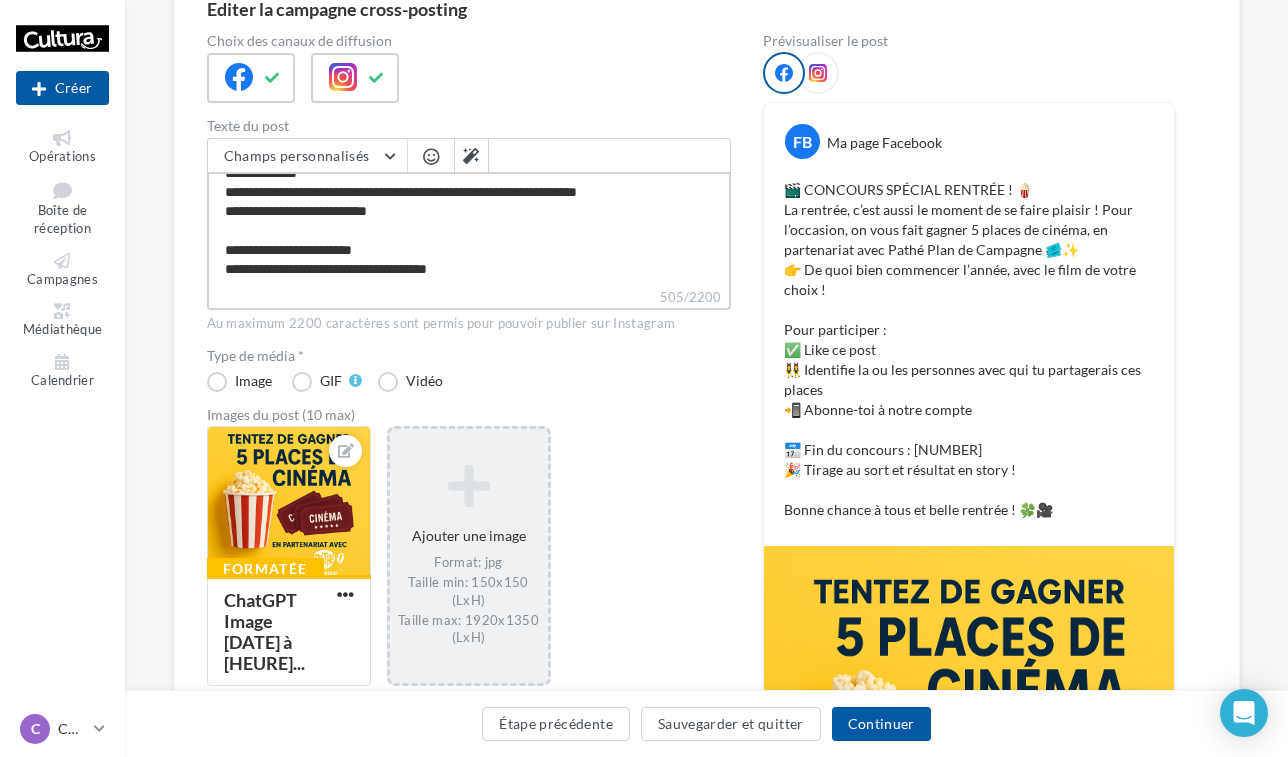 type on "**********" 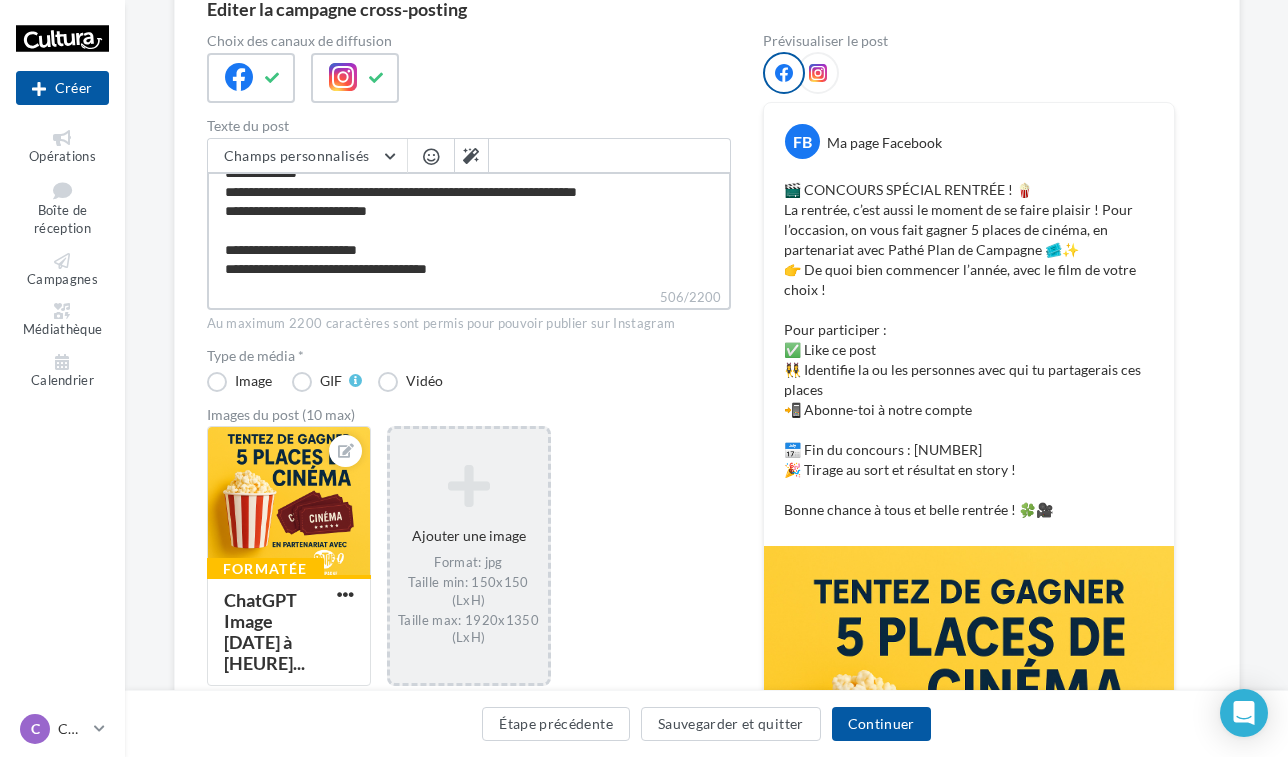 type on "**********" 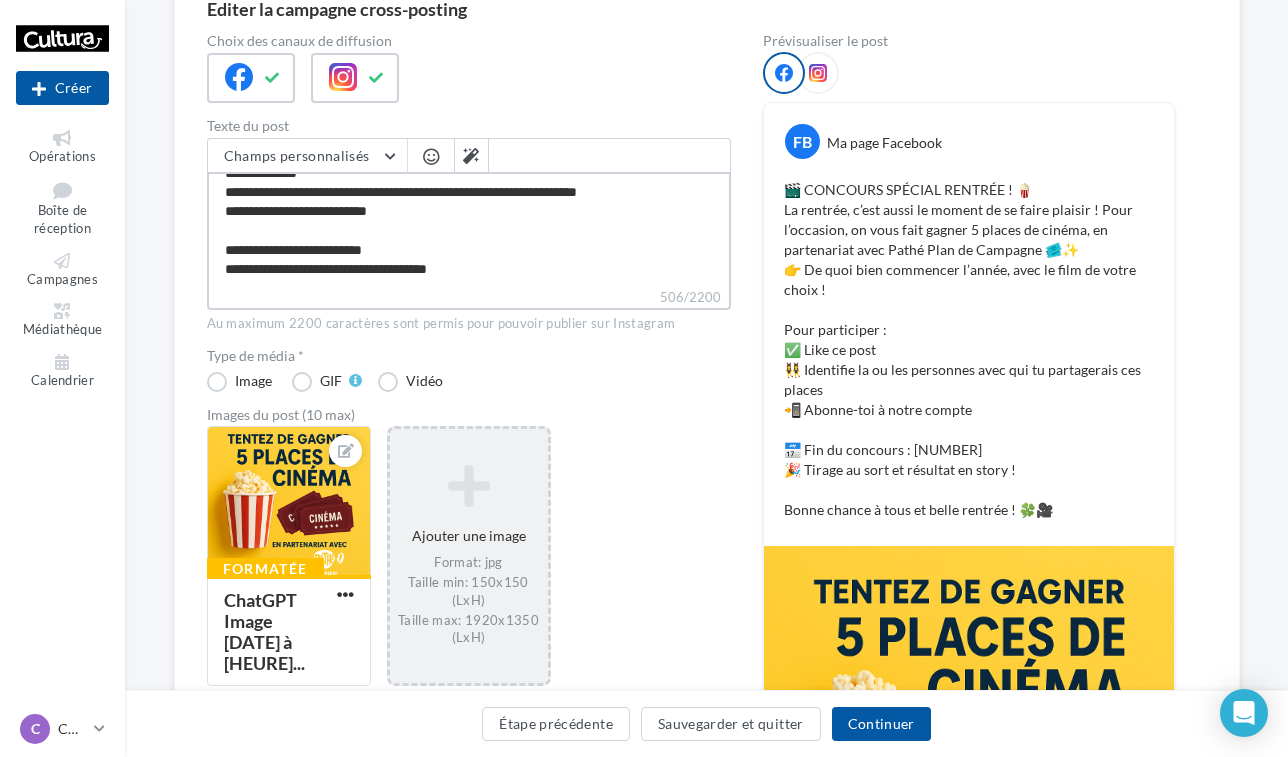 type on "**********" 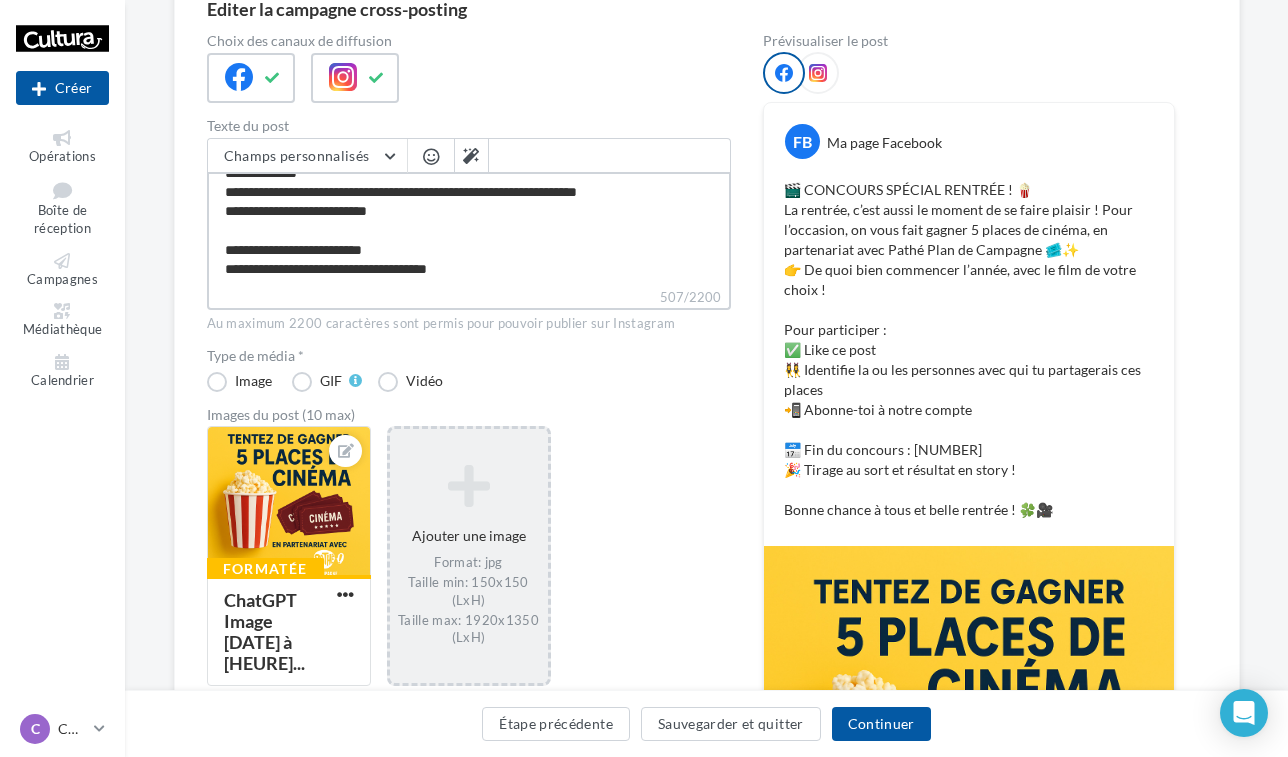 type on "**********" 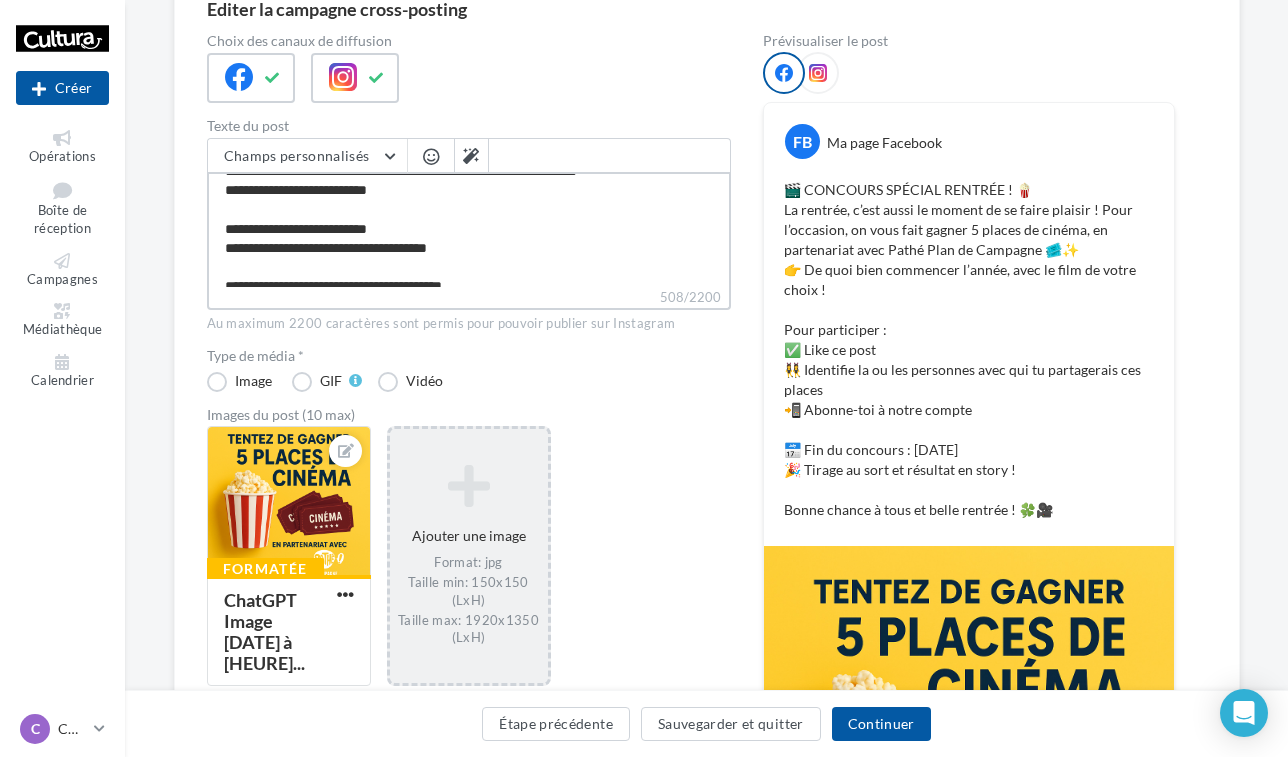 scroll, scrollTop: 169, scrollLeft: 0, axis: vertical 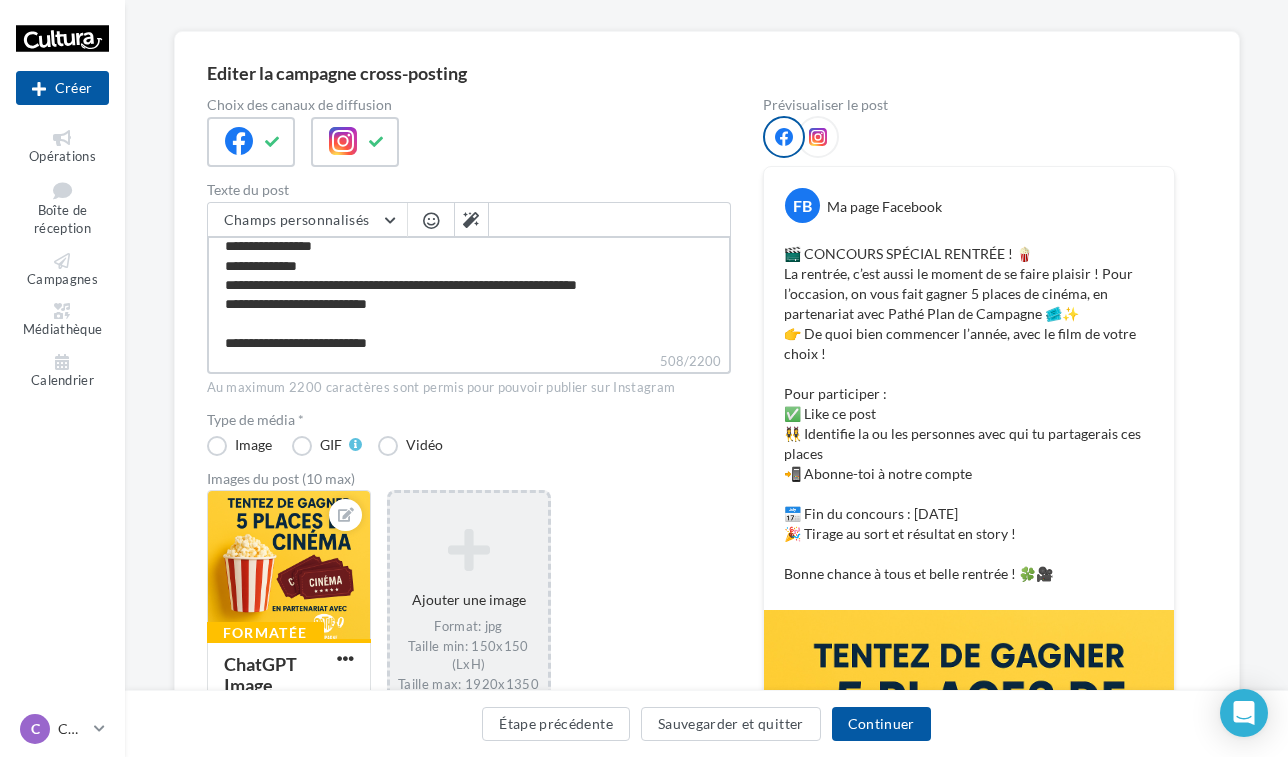 click on "**********" at bounding box center (469, 293) 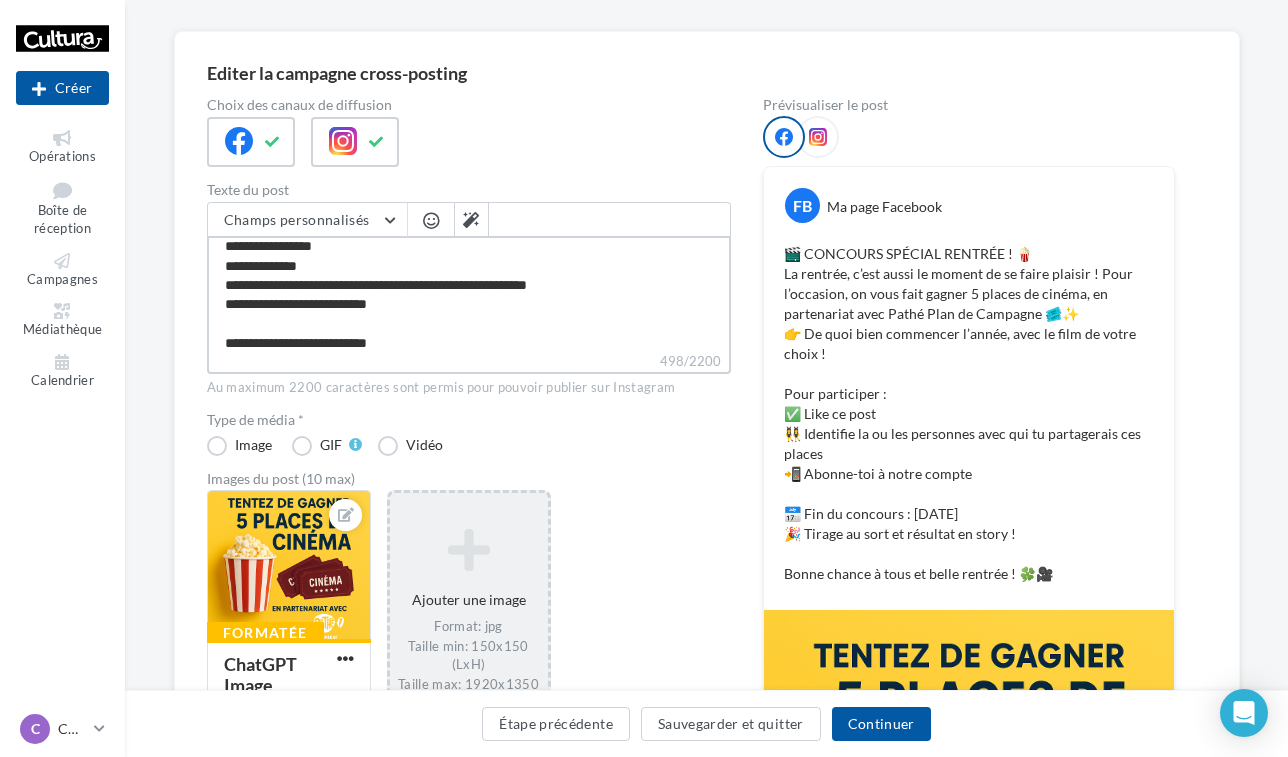 type on "**********" 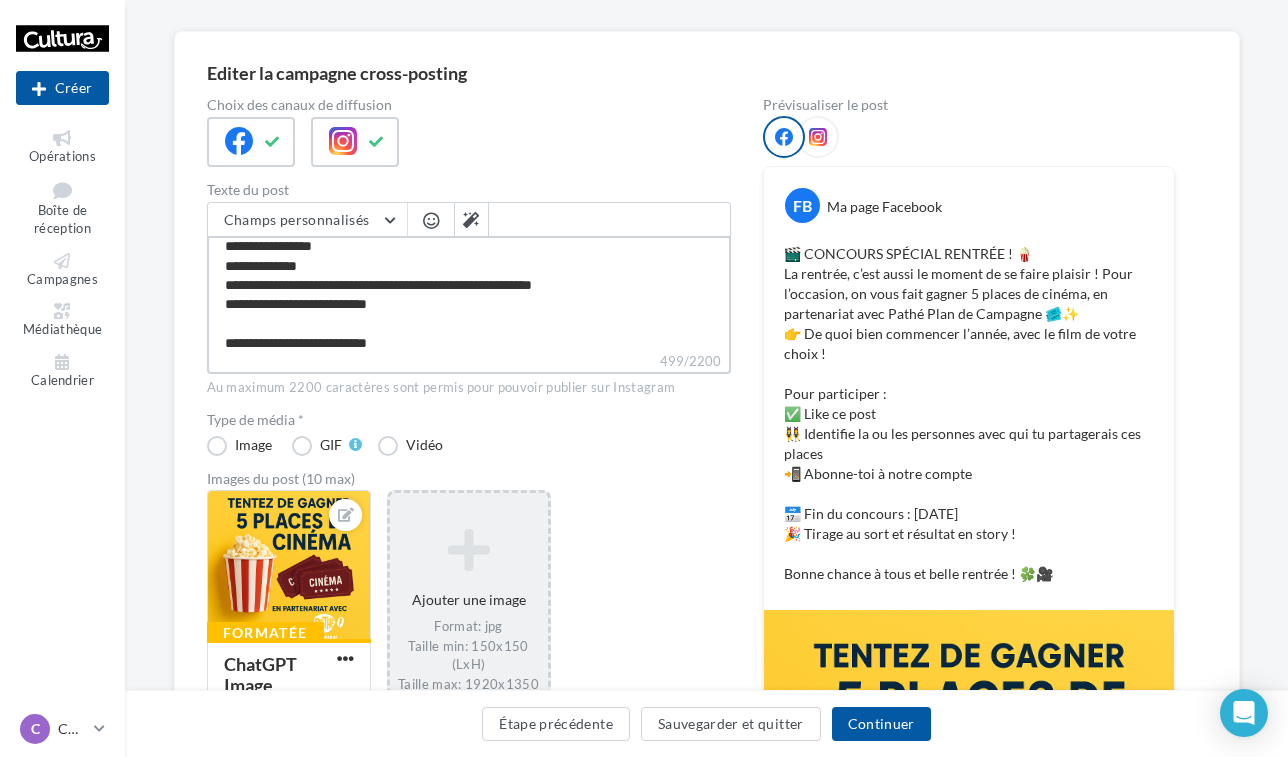 type on "**********" 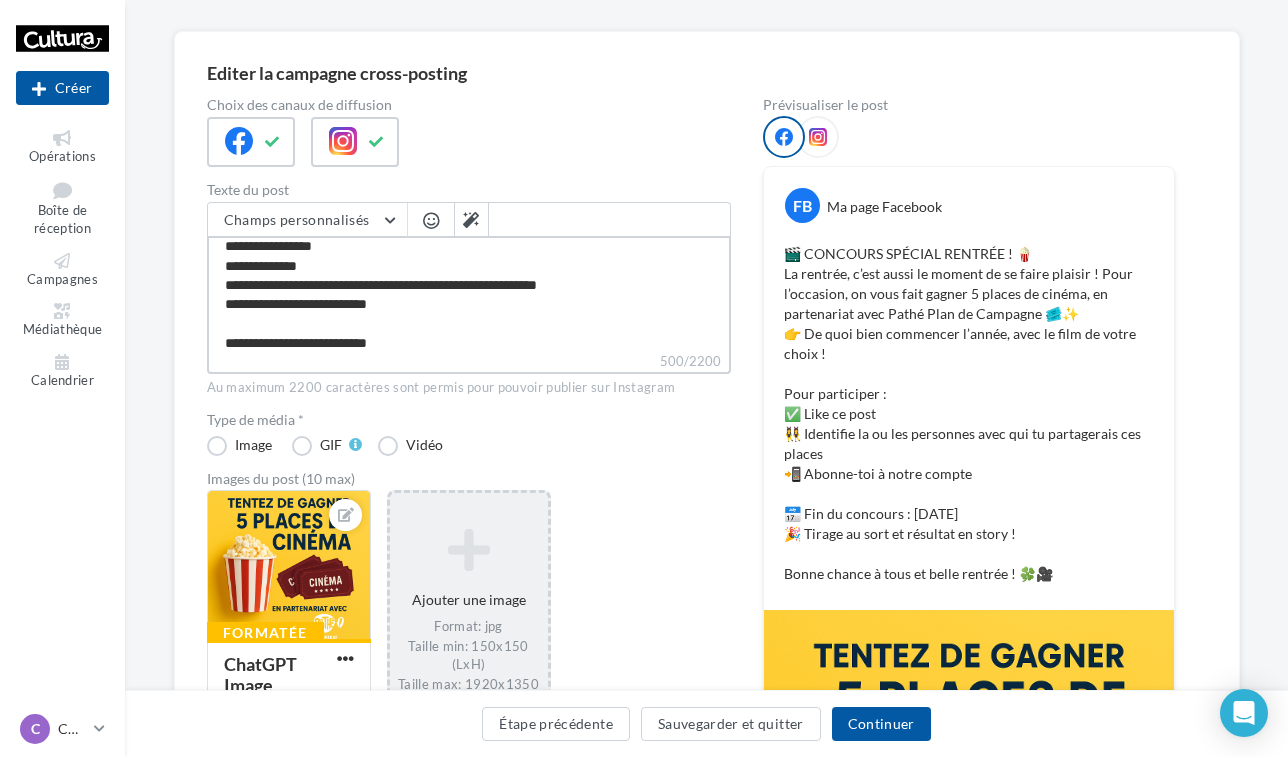 type on "**********" 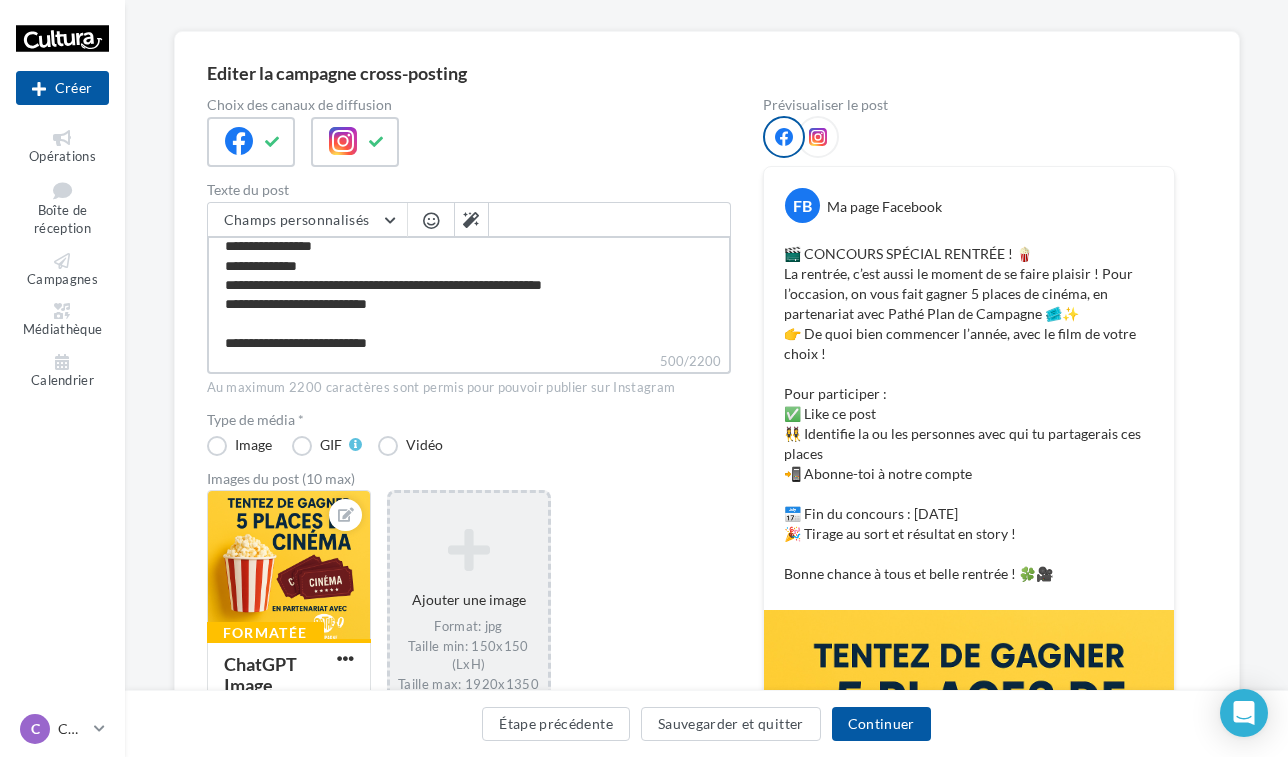 type on "**********" 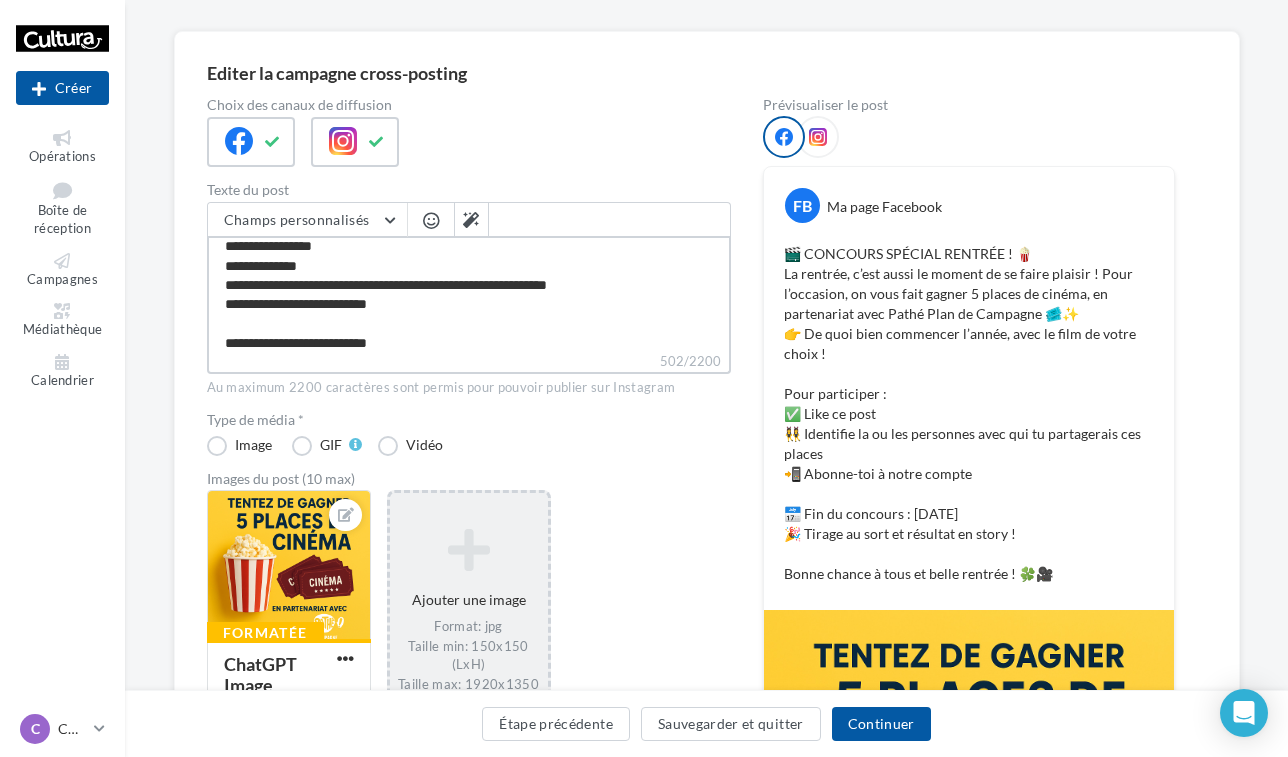 type on "**********" 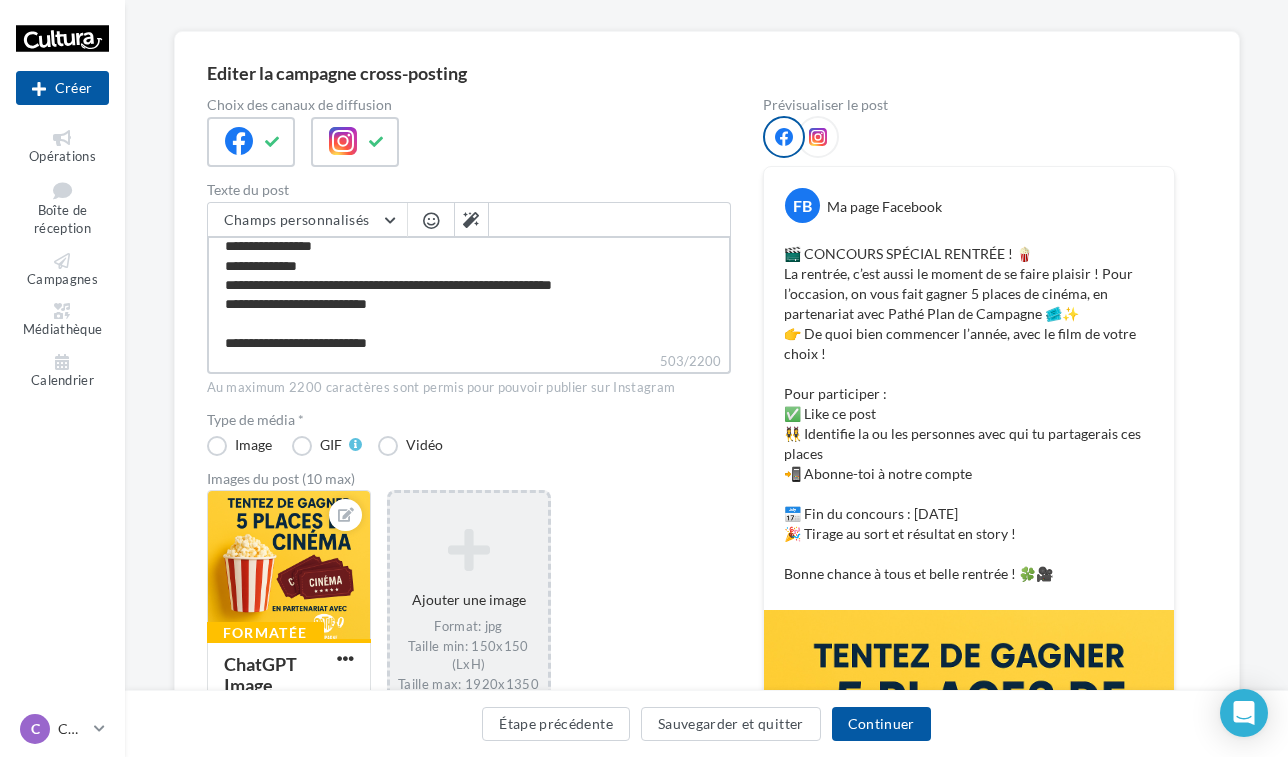 type on "**********" 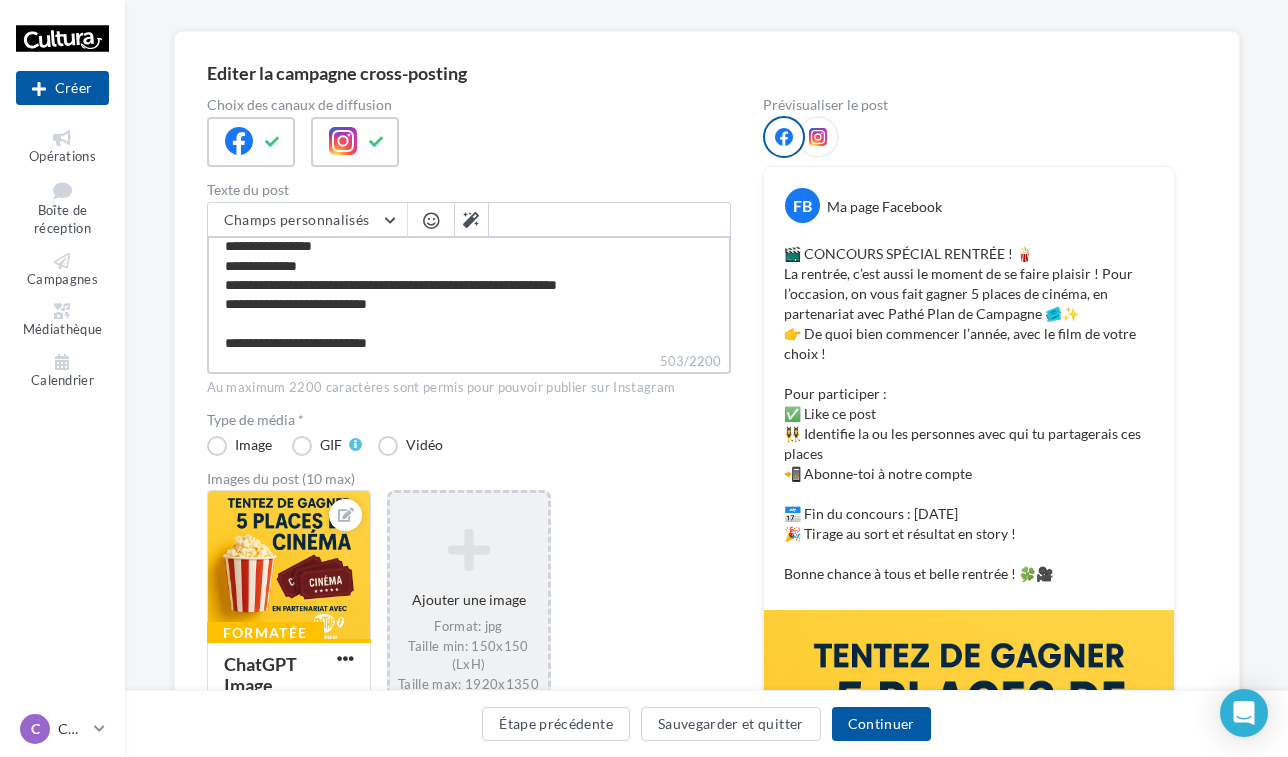 type on "**********" 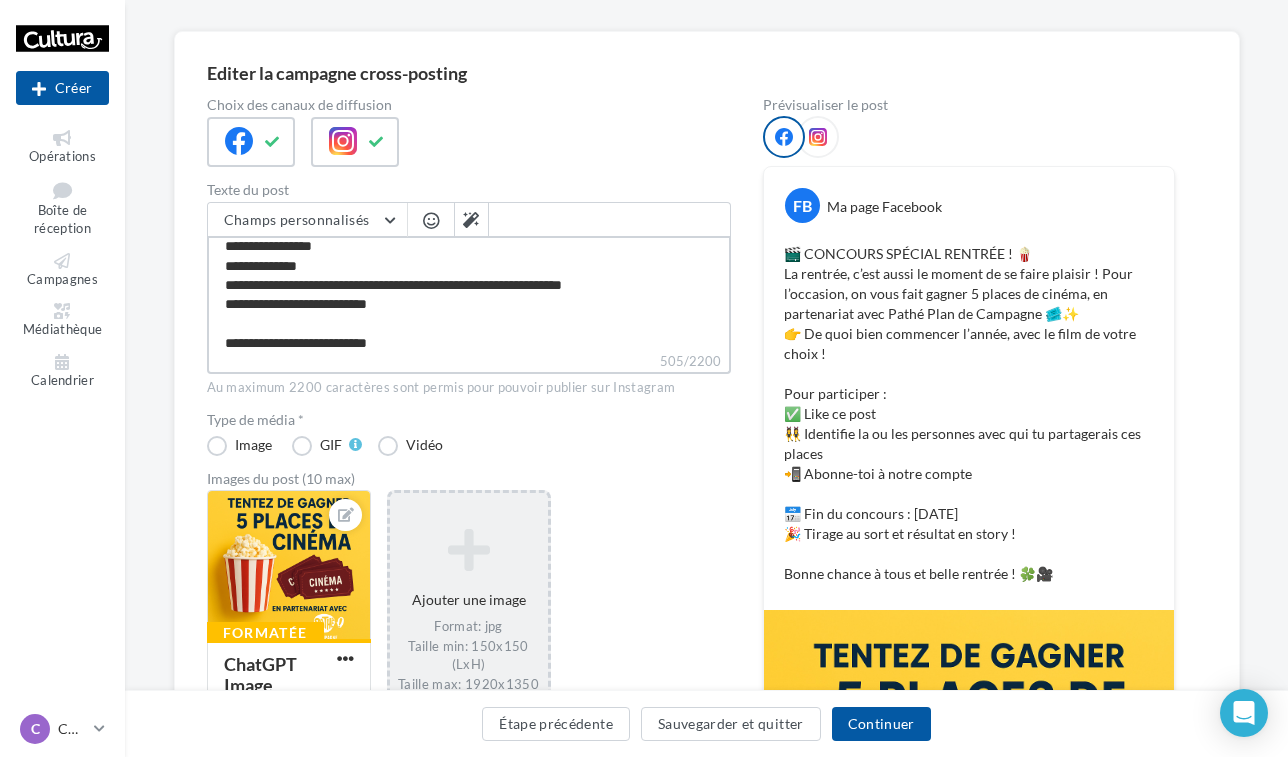 type on "**********" 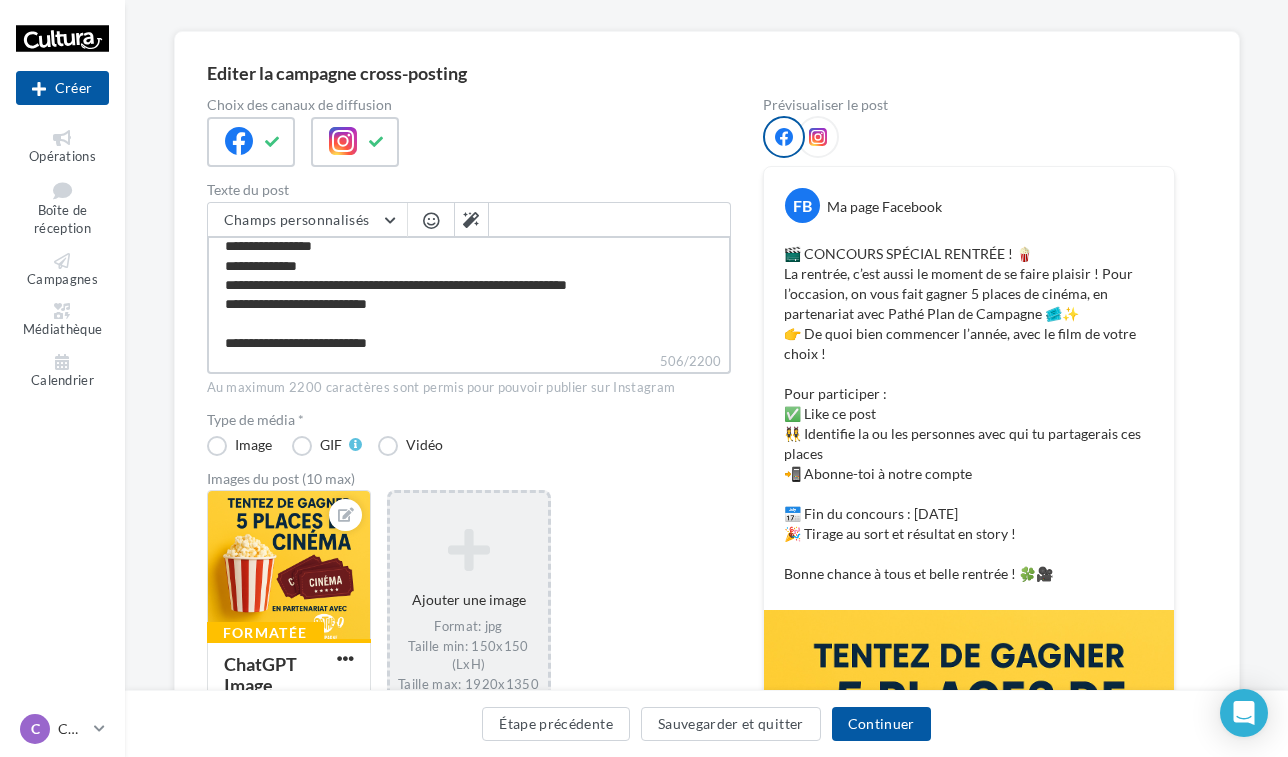 type on "**********" 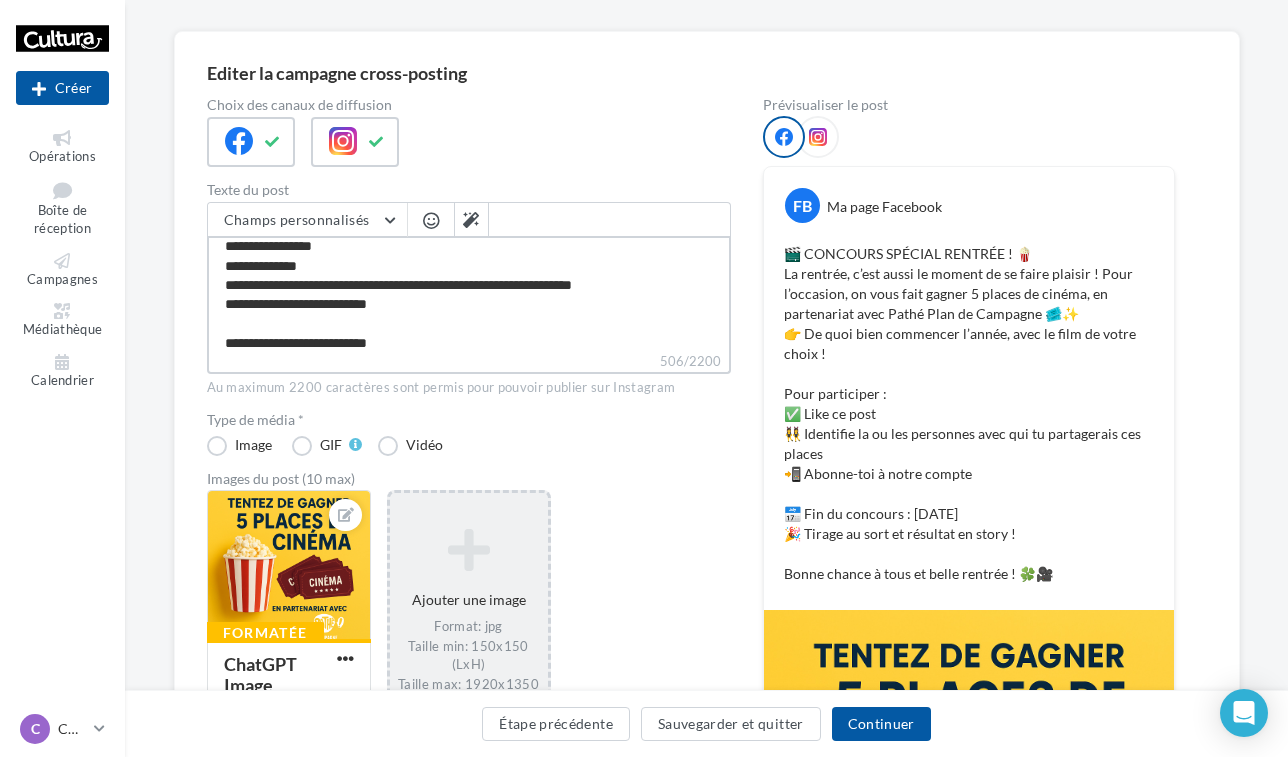 type on "**********" 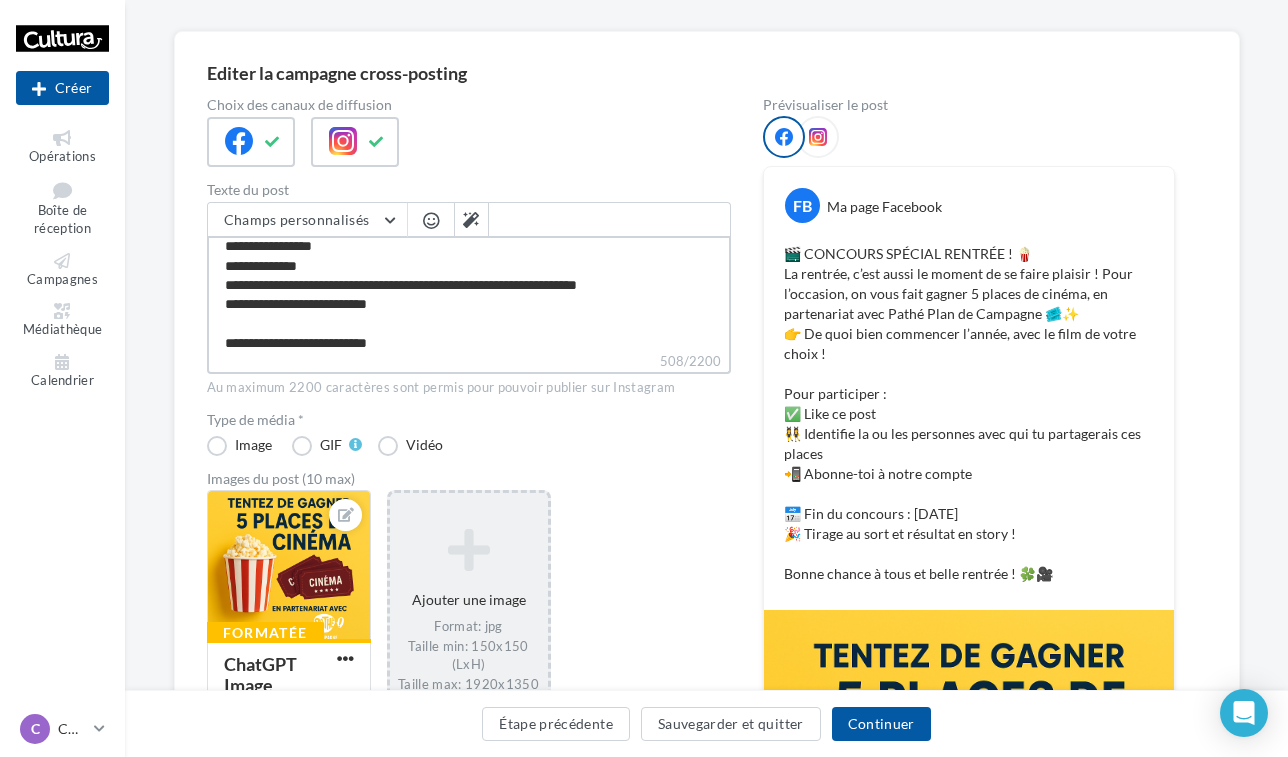 type on "**********" 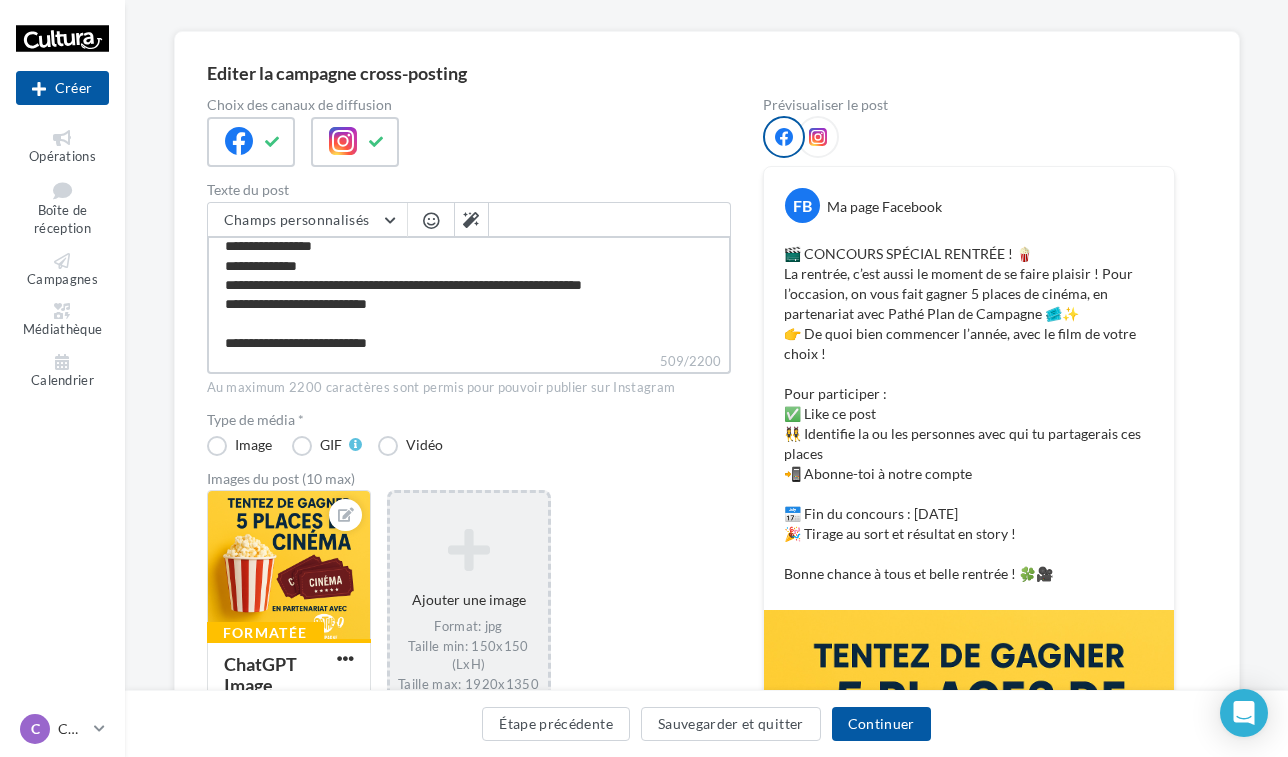 type on "**********" 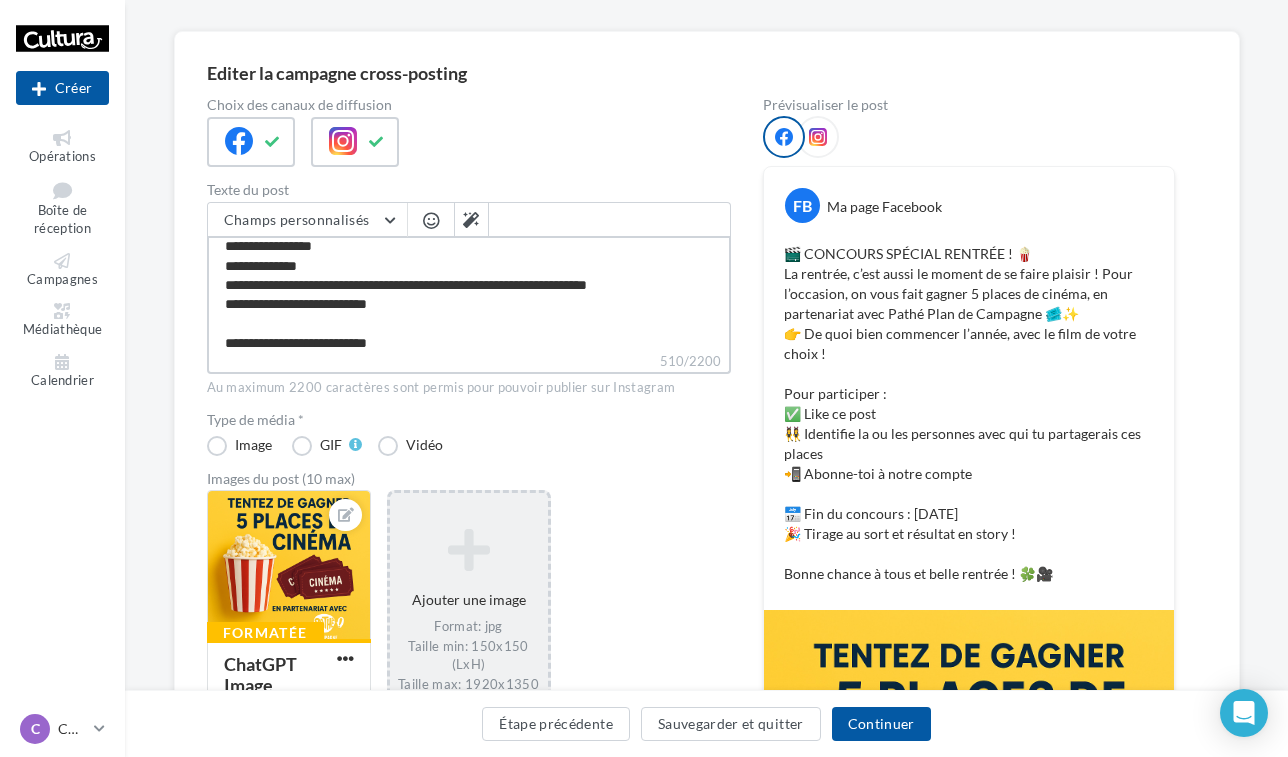 type on "**********" 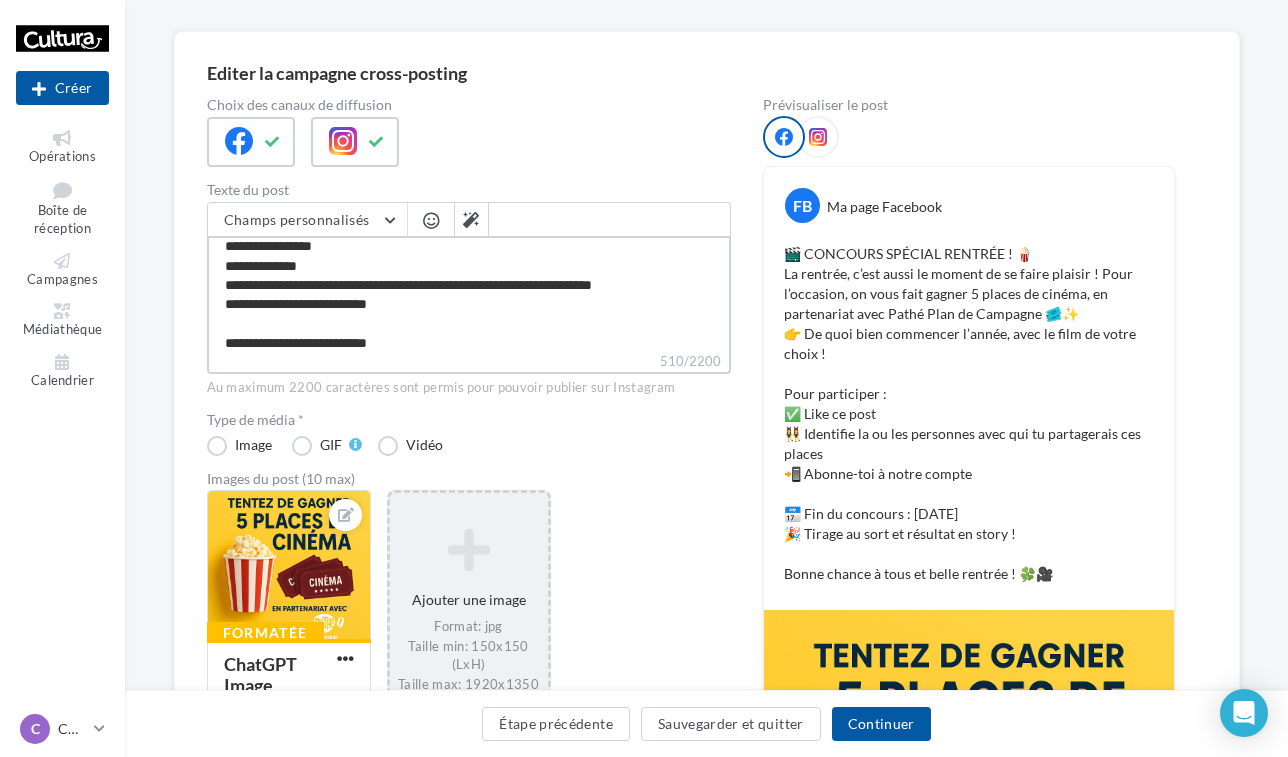 type on "**********" 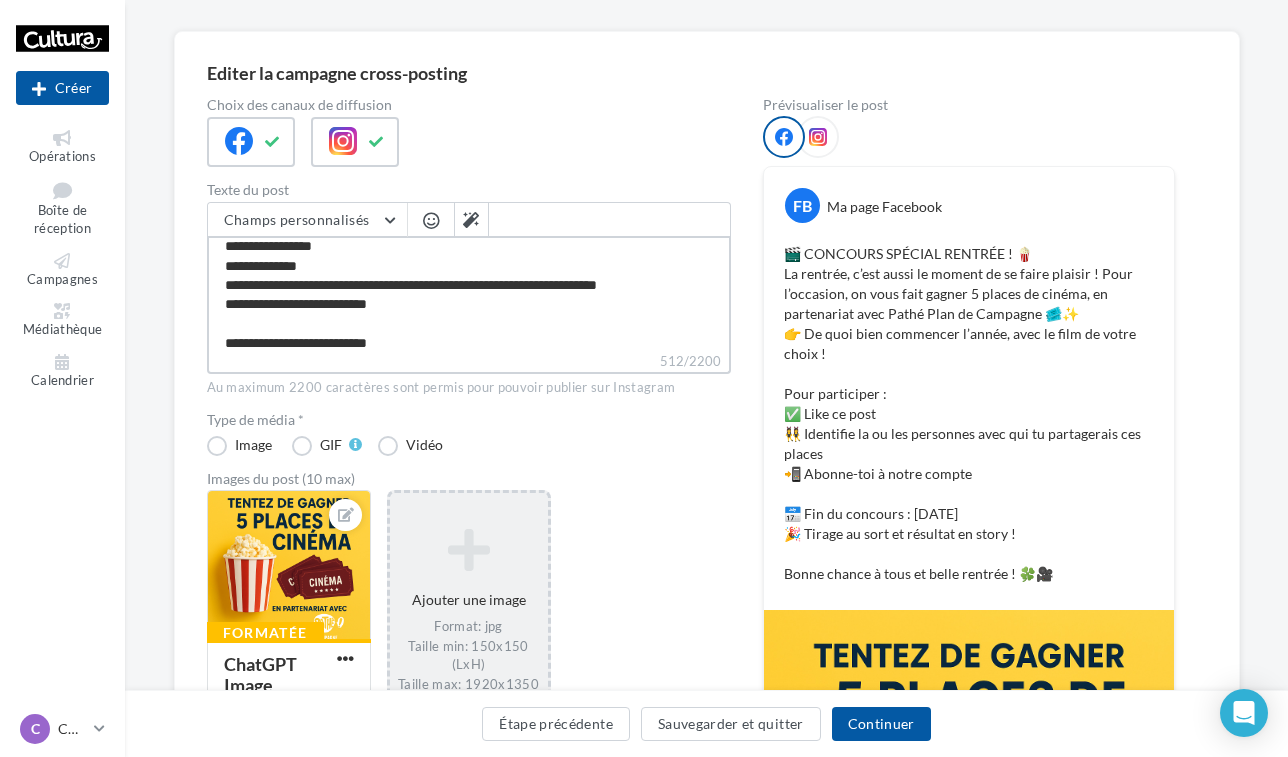 type on "**********" 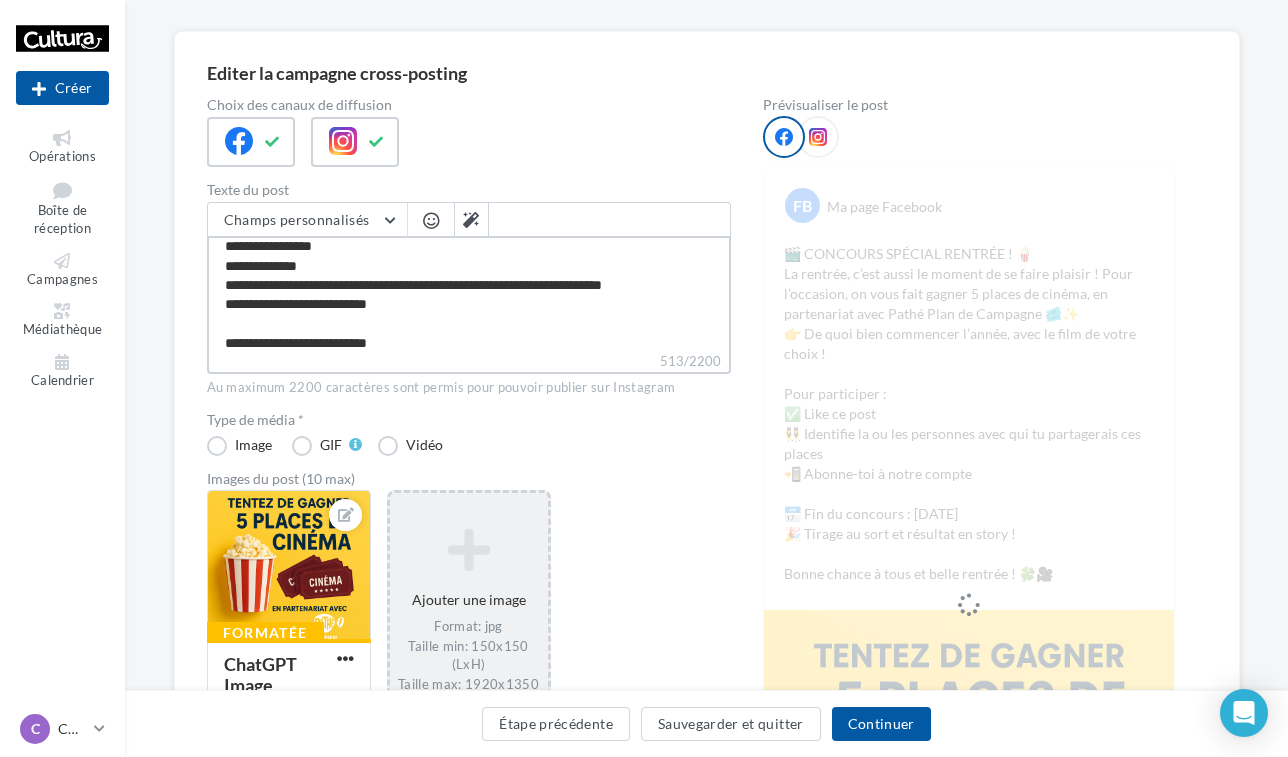 drag, startPoint x: 652, startPoint y: 286, endPoint x: 577, endPoint y: 286, distance: 75 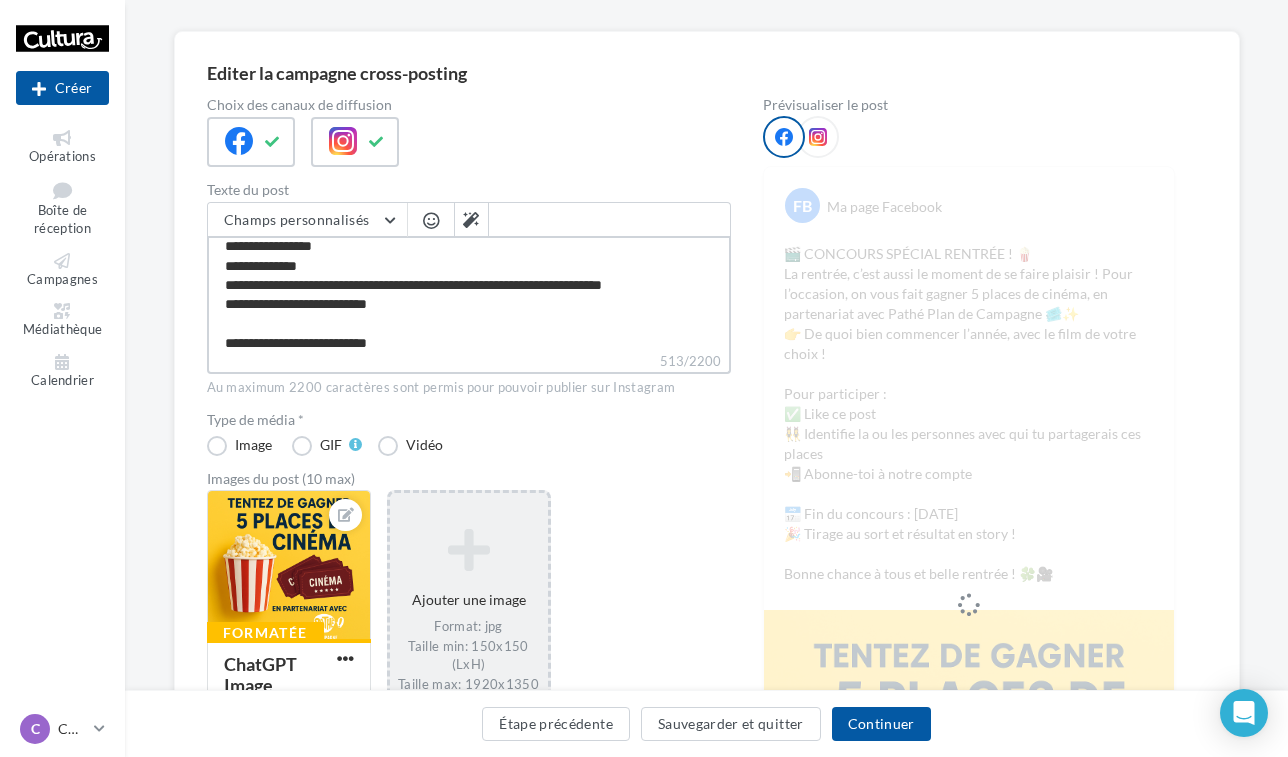 click on "**********" at bounding box center [469, 293] 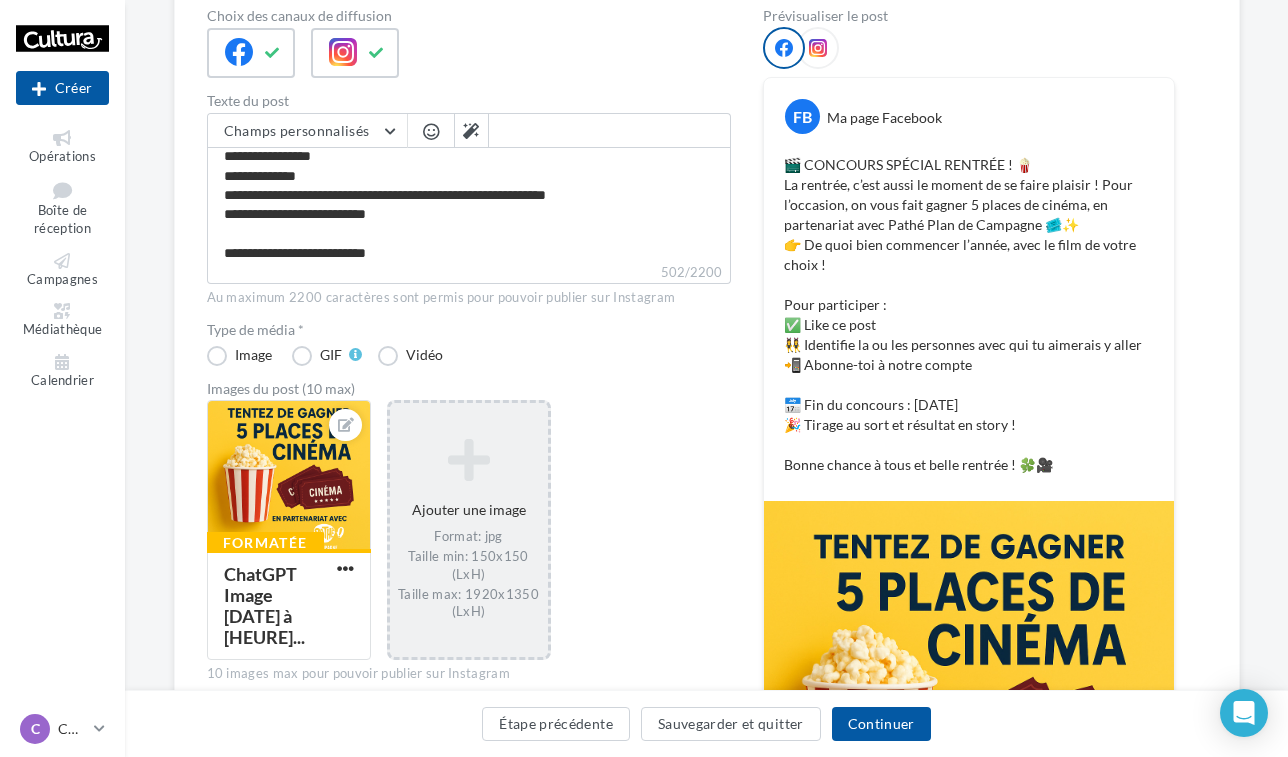 scroll, scrollTop: 218, scrollLeft: 1, axis: both 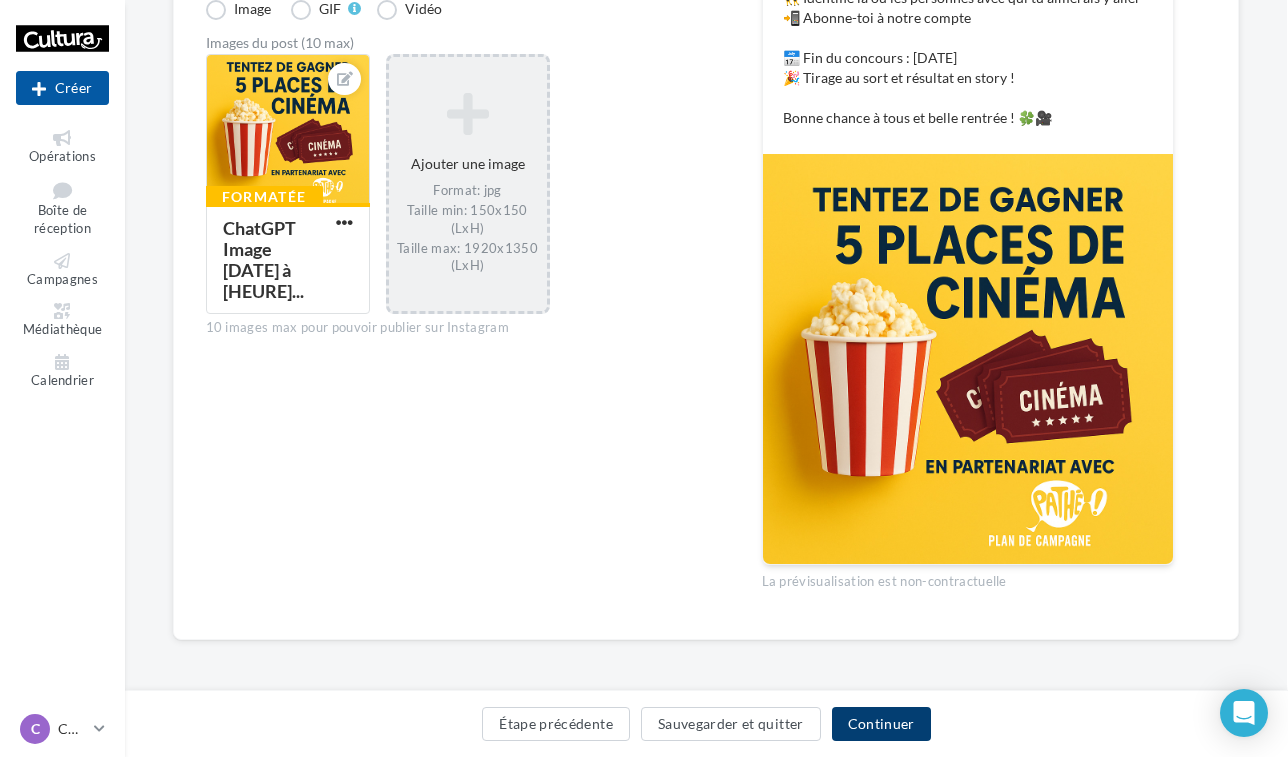 type on "**********" 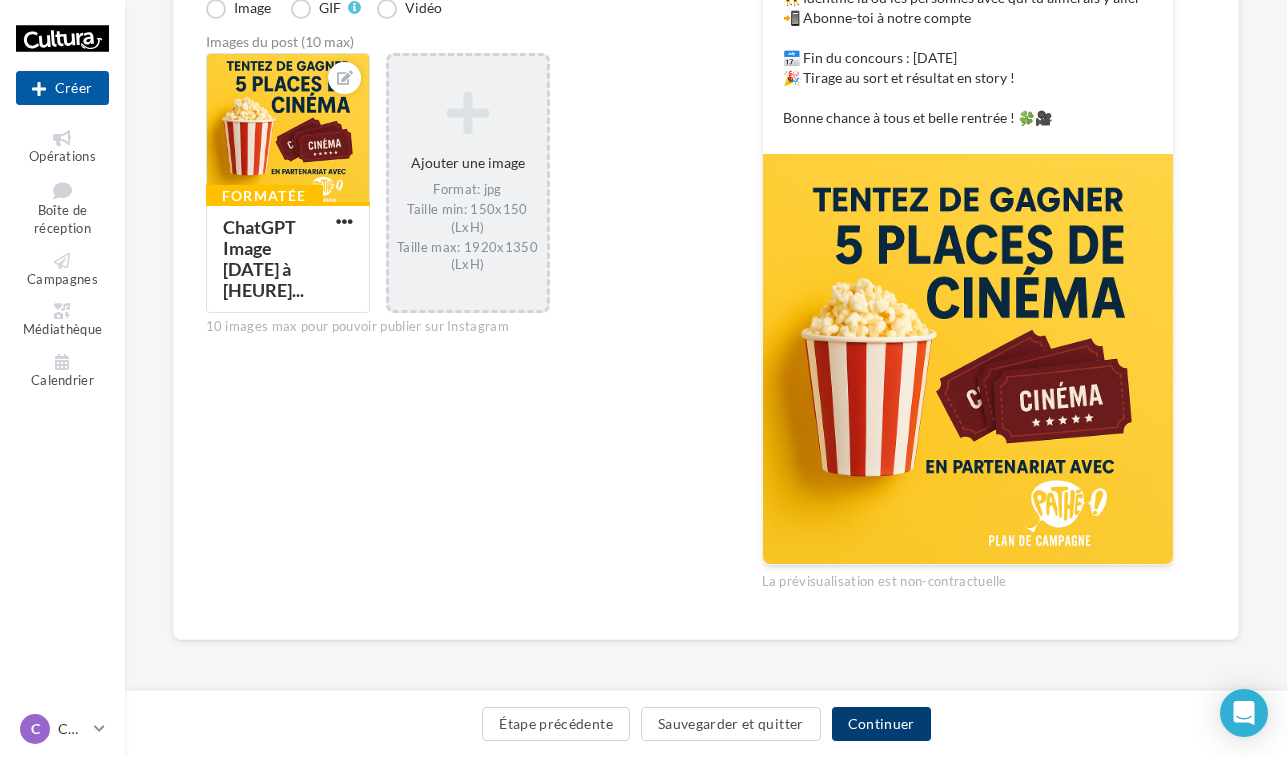 click on "Continuer" at bounding box center [881, 724] 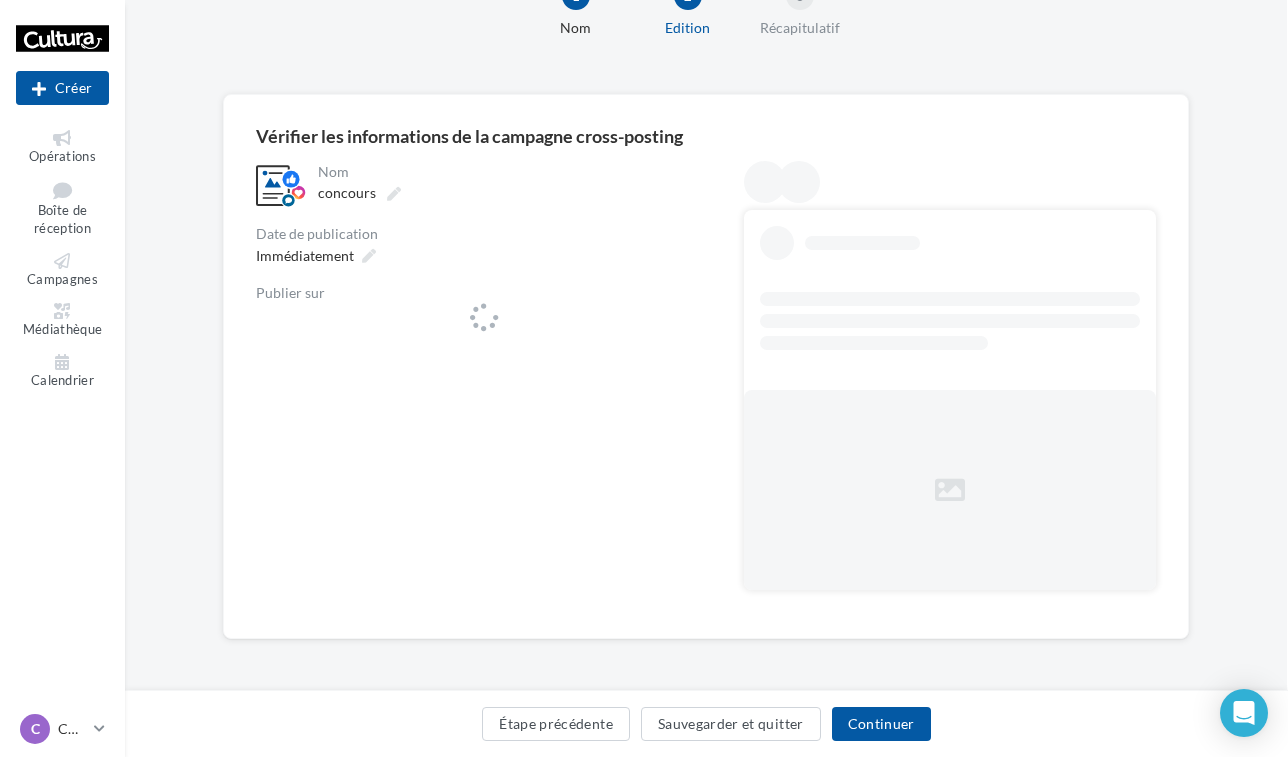 scroll, scrollTop: 74, scrollLeft: 1, axis: both 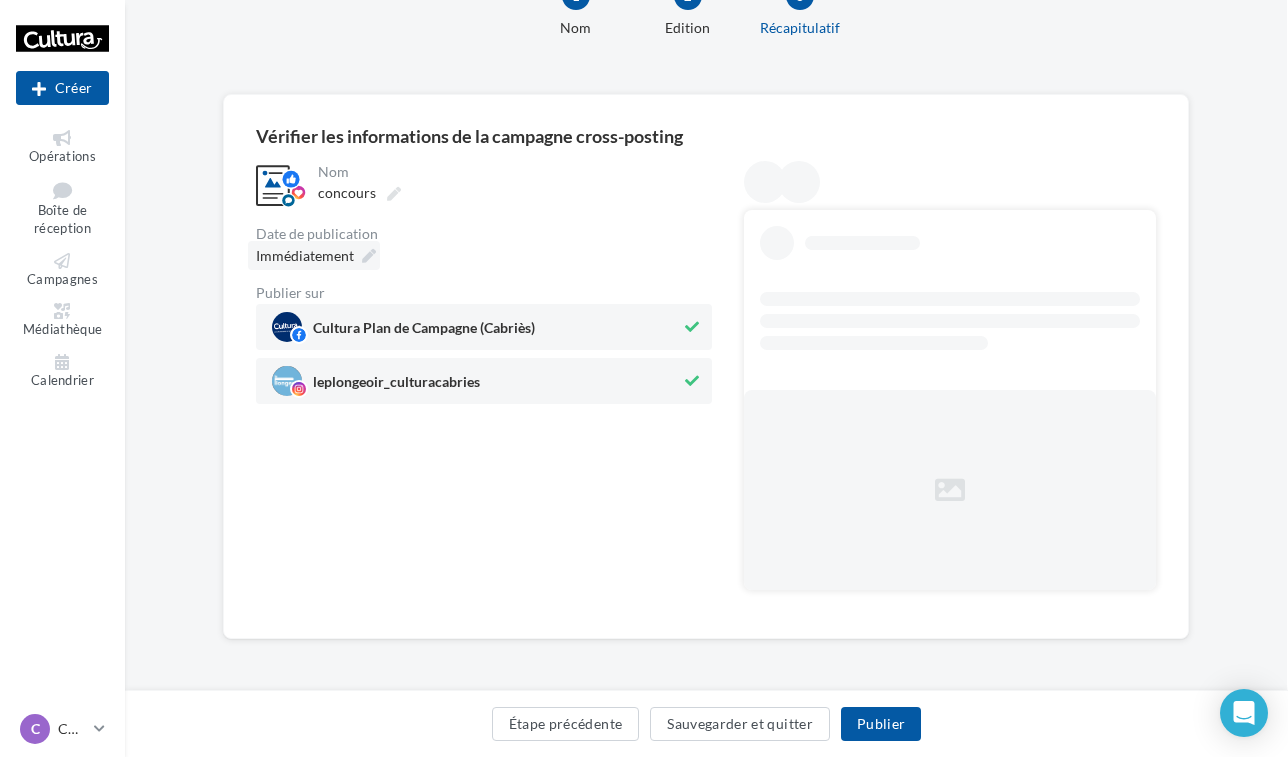 click on "Immédiatement" at bounding box center (314, 255) 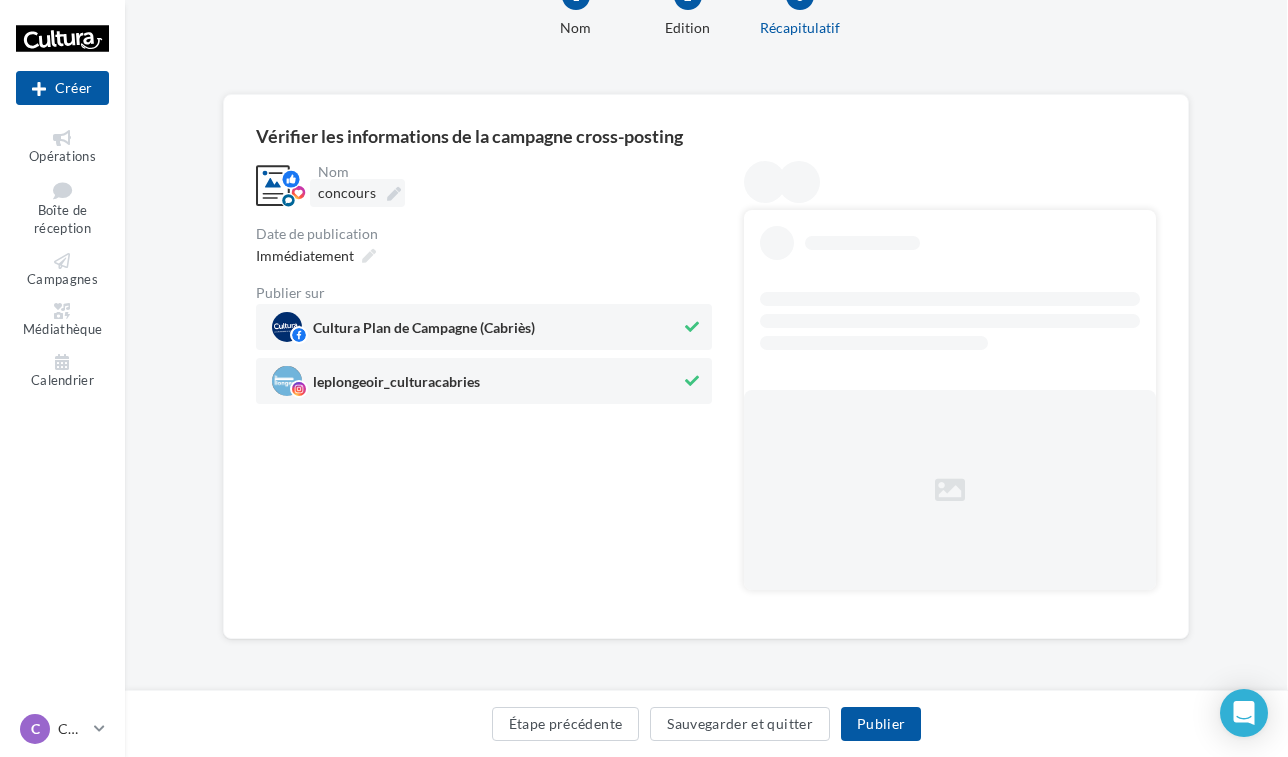 scroll, scrollTop: 0, scrollLeft: 1, axis: horizontal 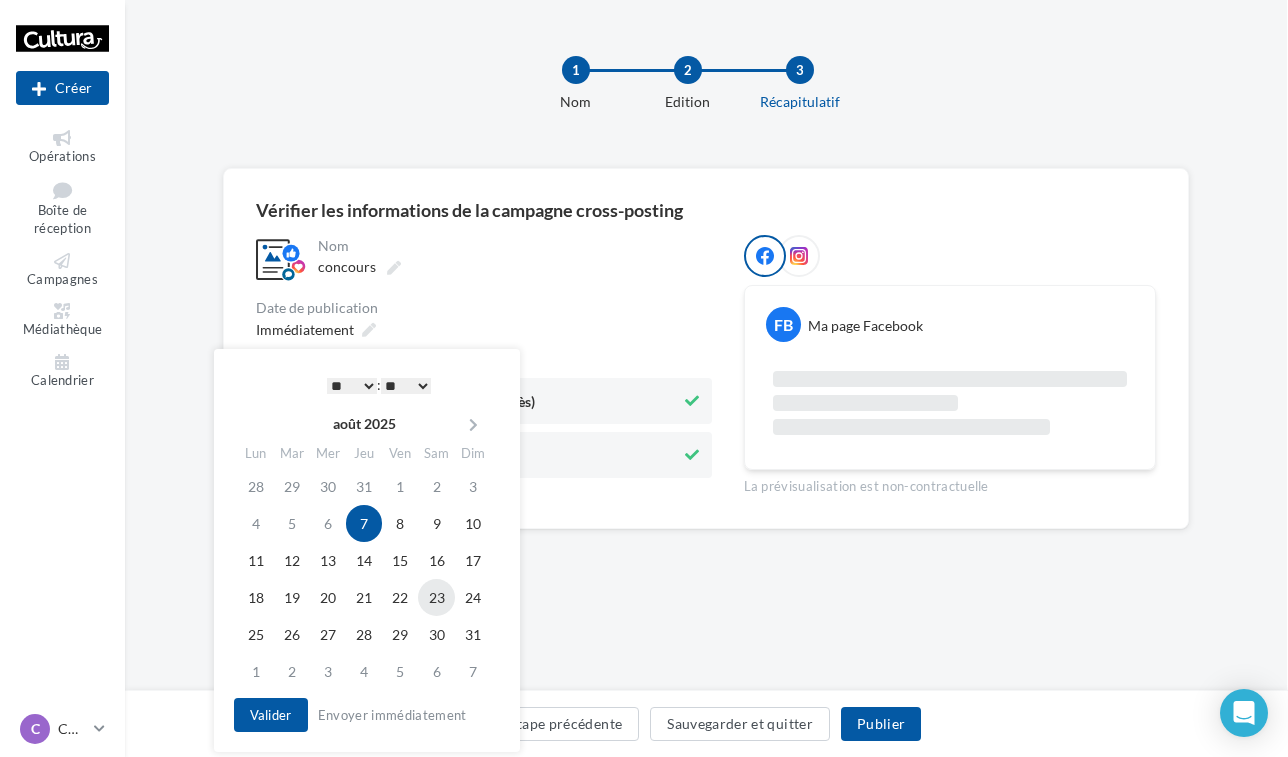 click on "23" at bounding box center [436, 597] 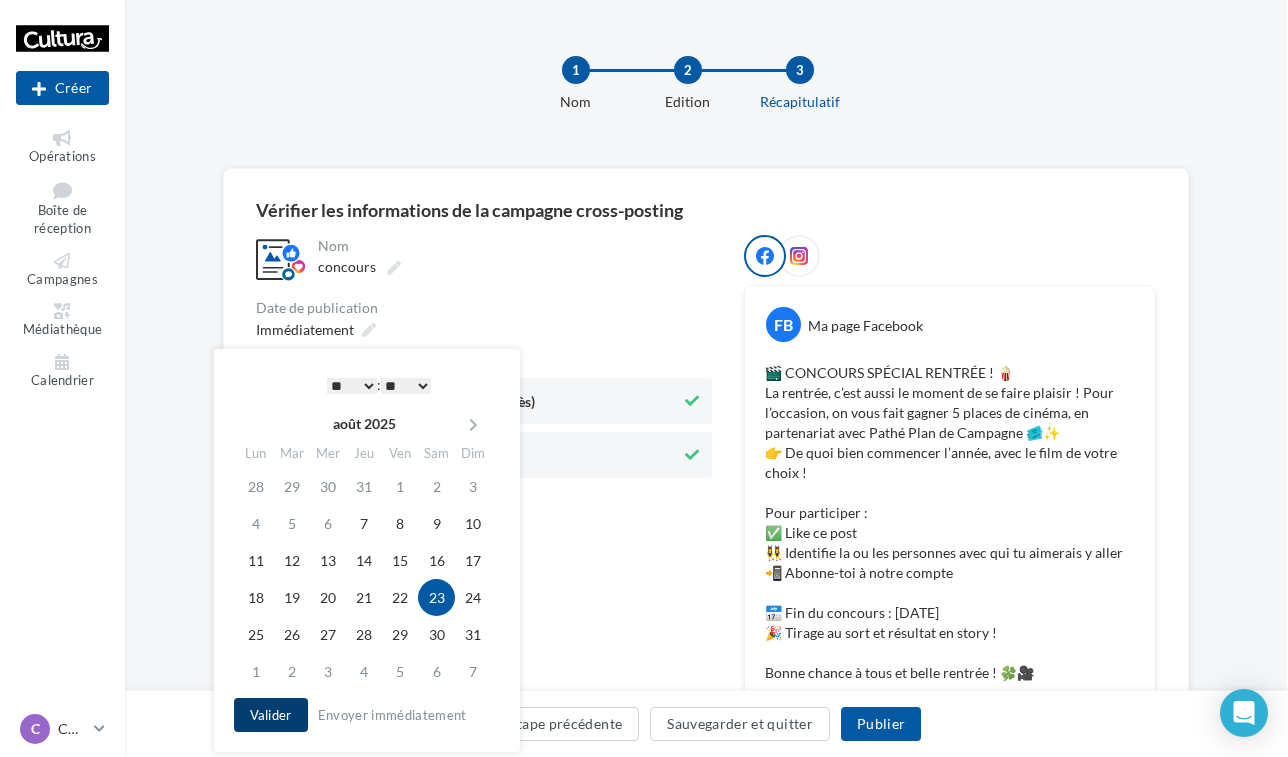 click on "Valider" at bounding box center [271, 715] 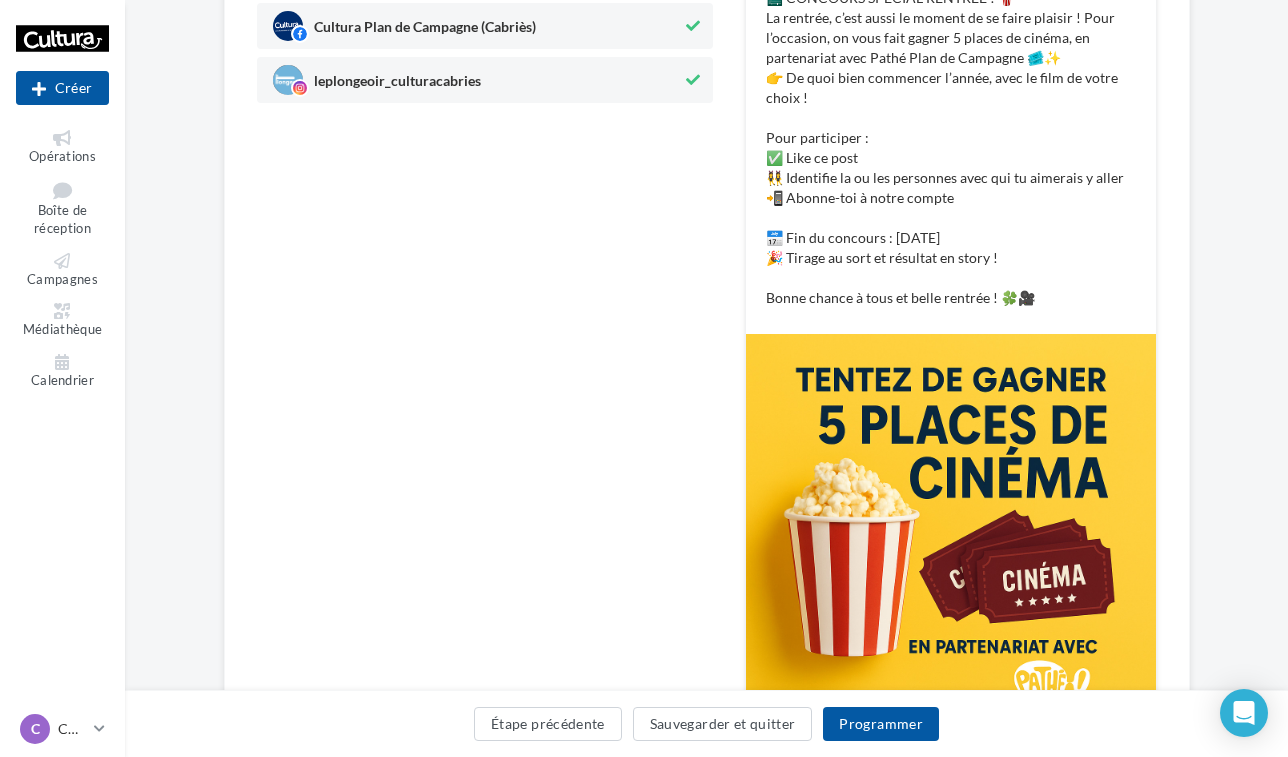 scroll, scrollTop: 379, scrollLeft: 0, axis: vertical 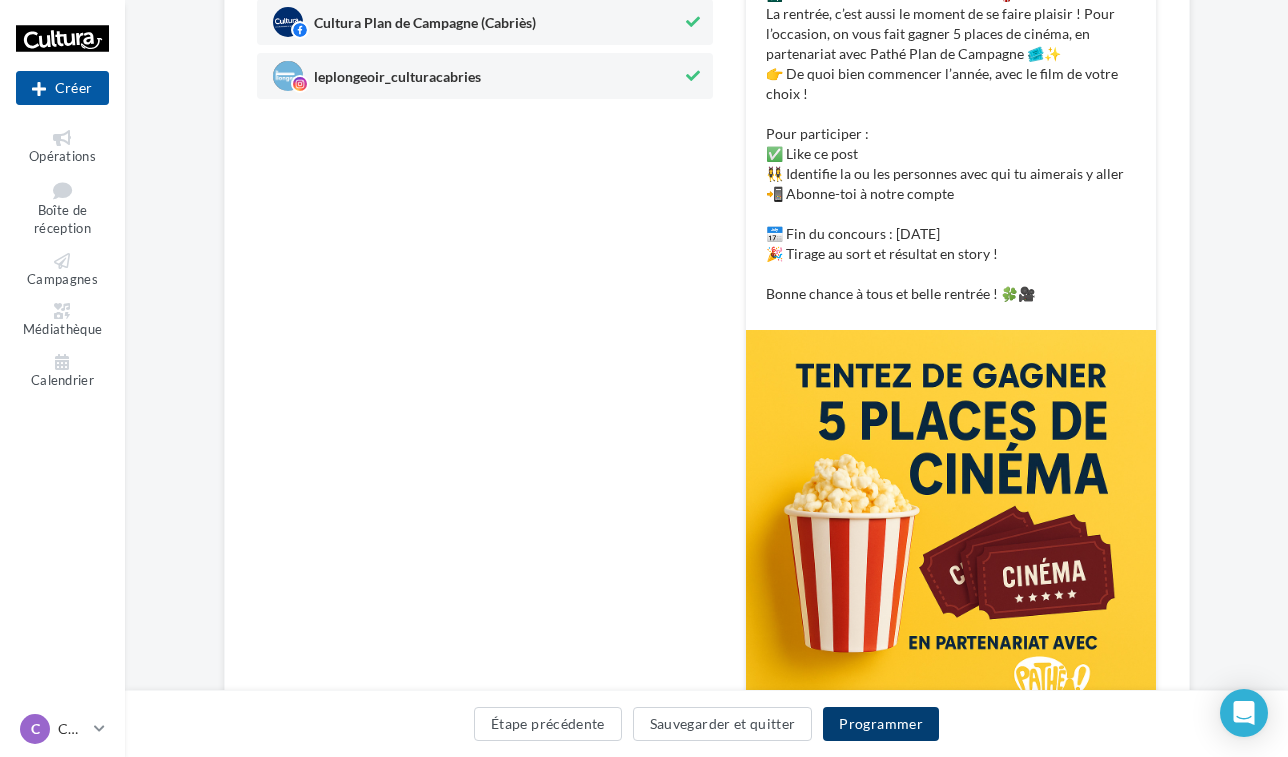 click on "Programmer" at bounding box center (881, 724) 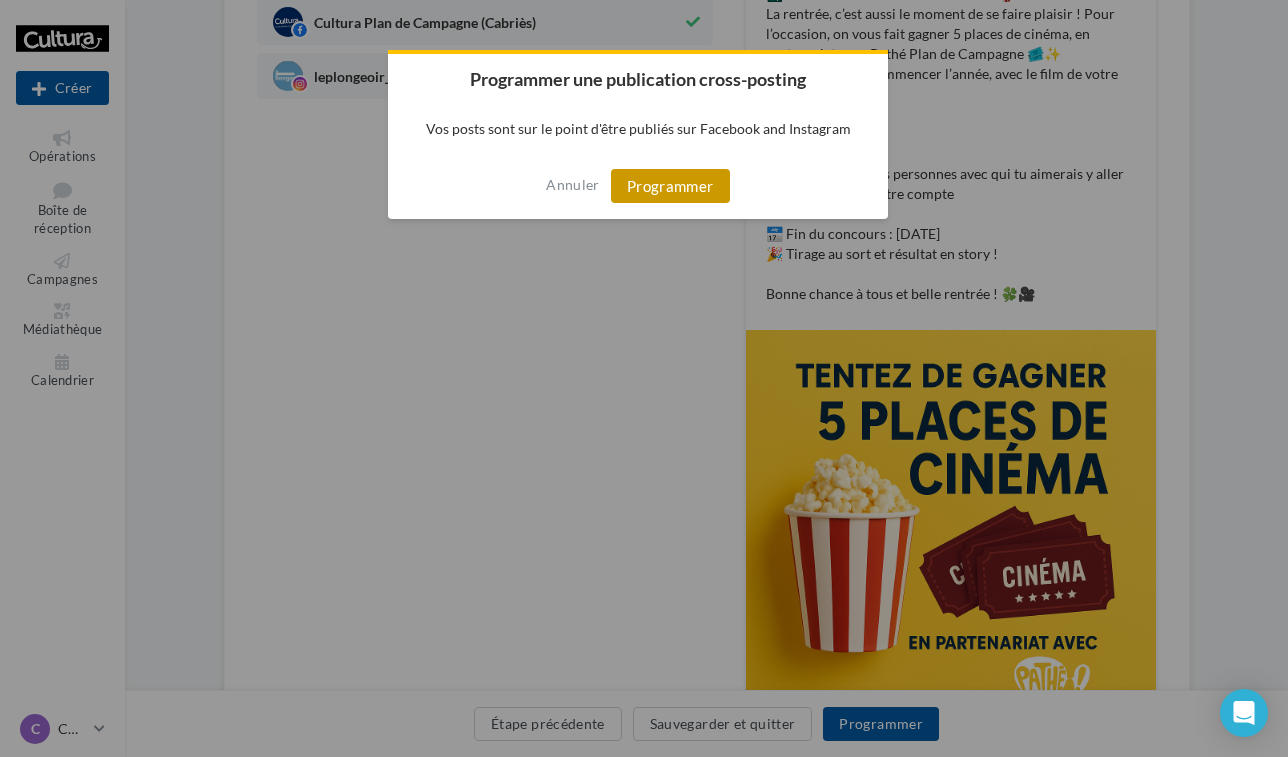 click on "Programmer" at bounding box center [670, 186] 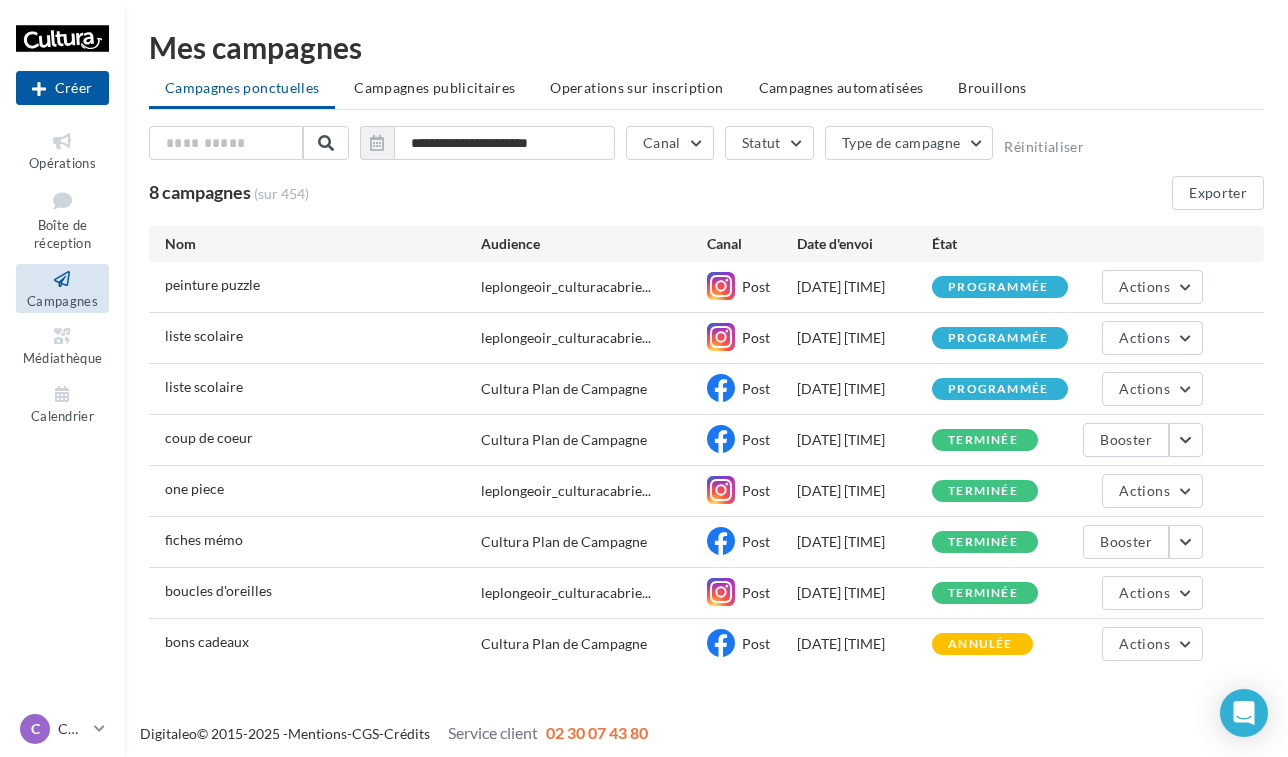 scroll, scrollTop: 0, scrollLeft: 0, axis: both 